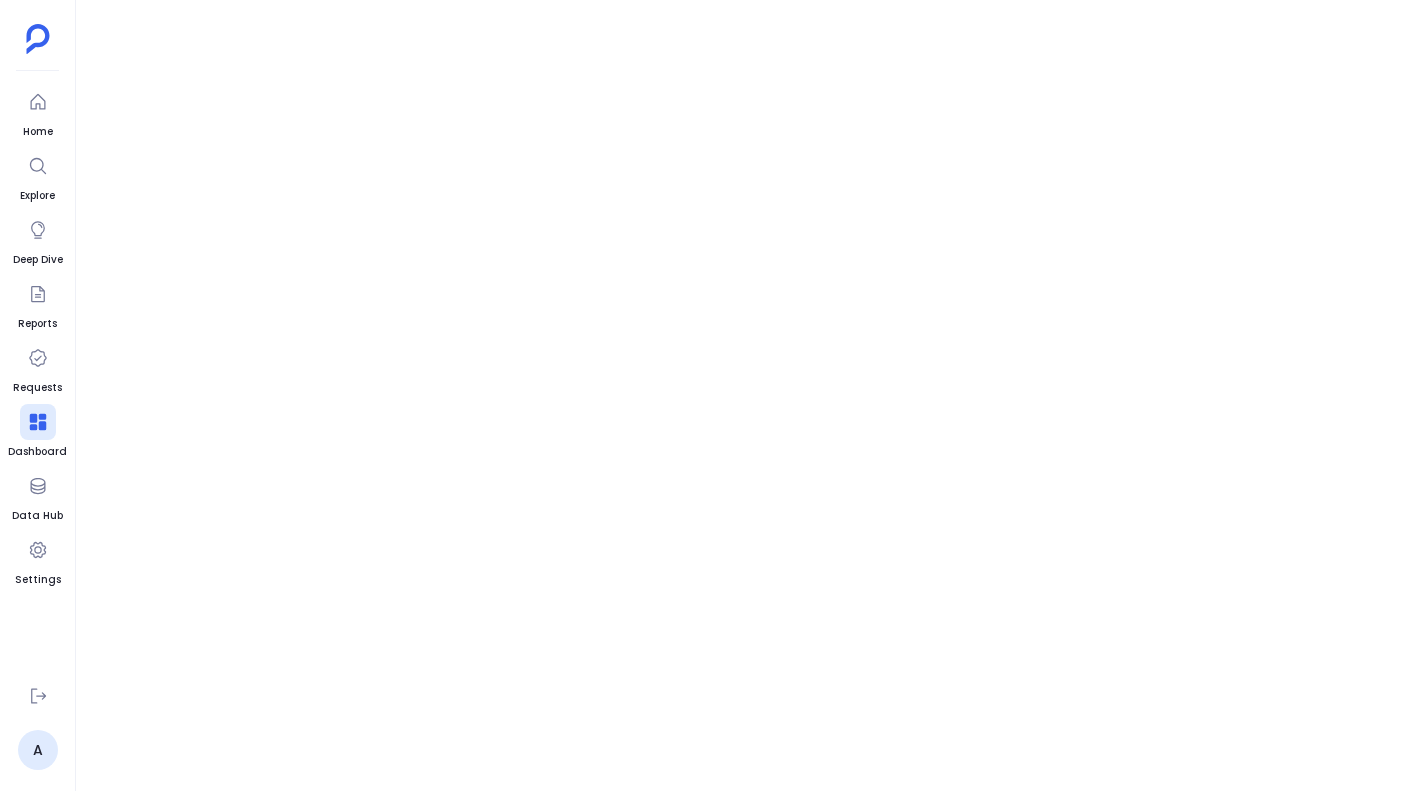 scroll, scrollTop: 0, scrollLeft: 0, axis: both 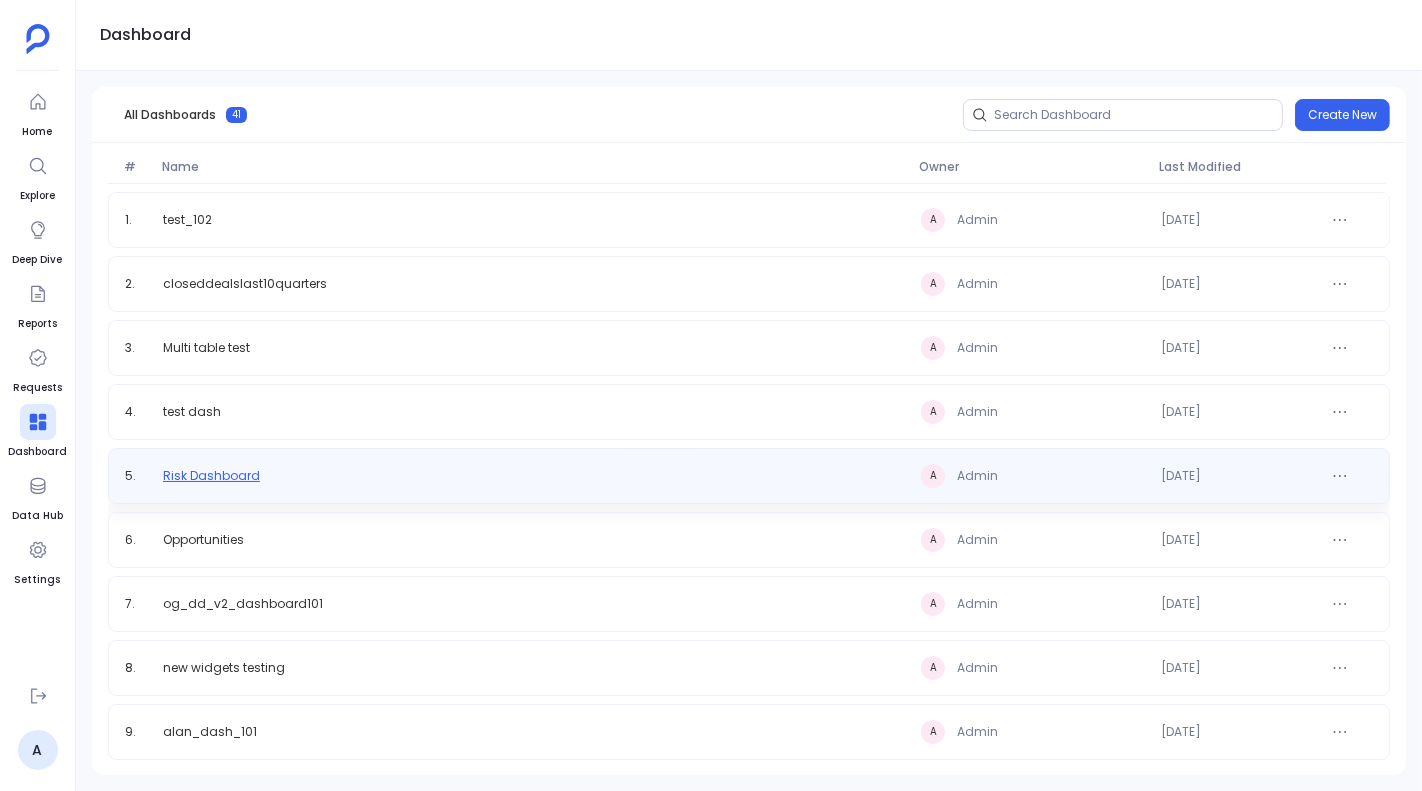 click on "Risk Dashboard" at bounding box center (211, 476) 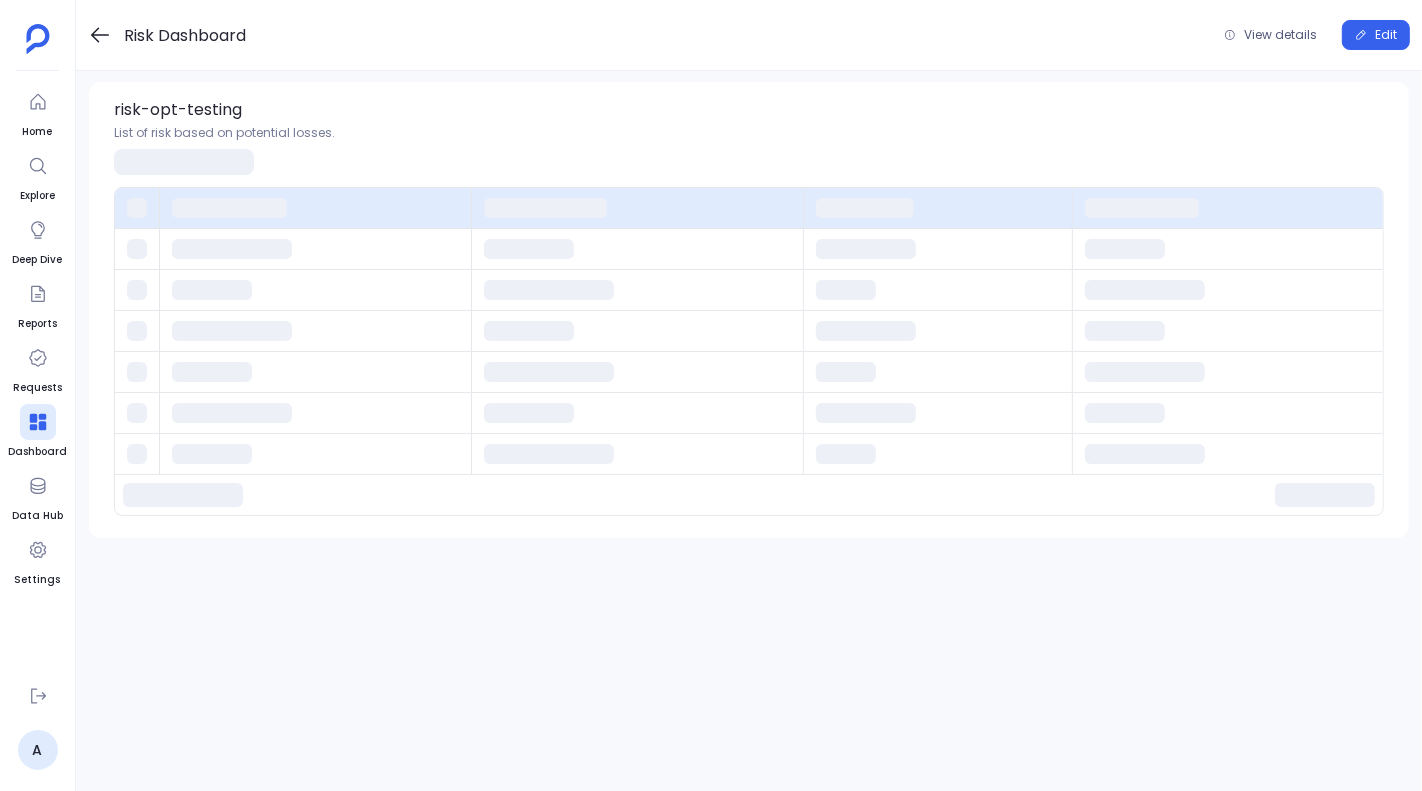 click 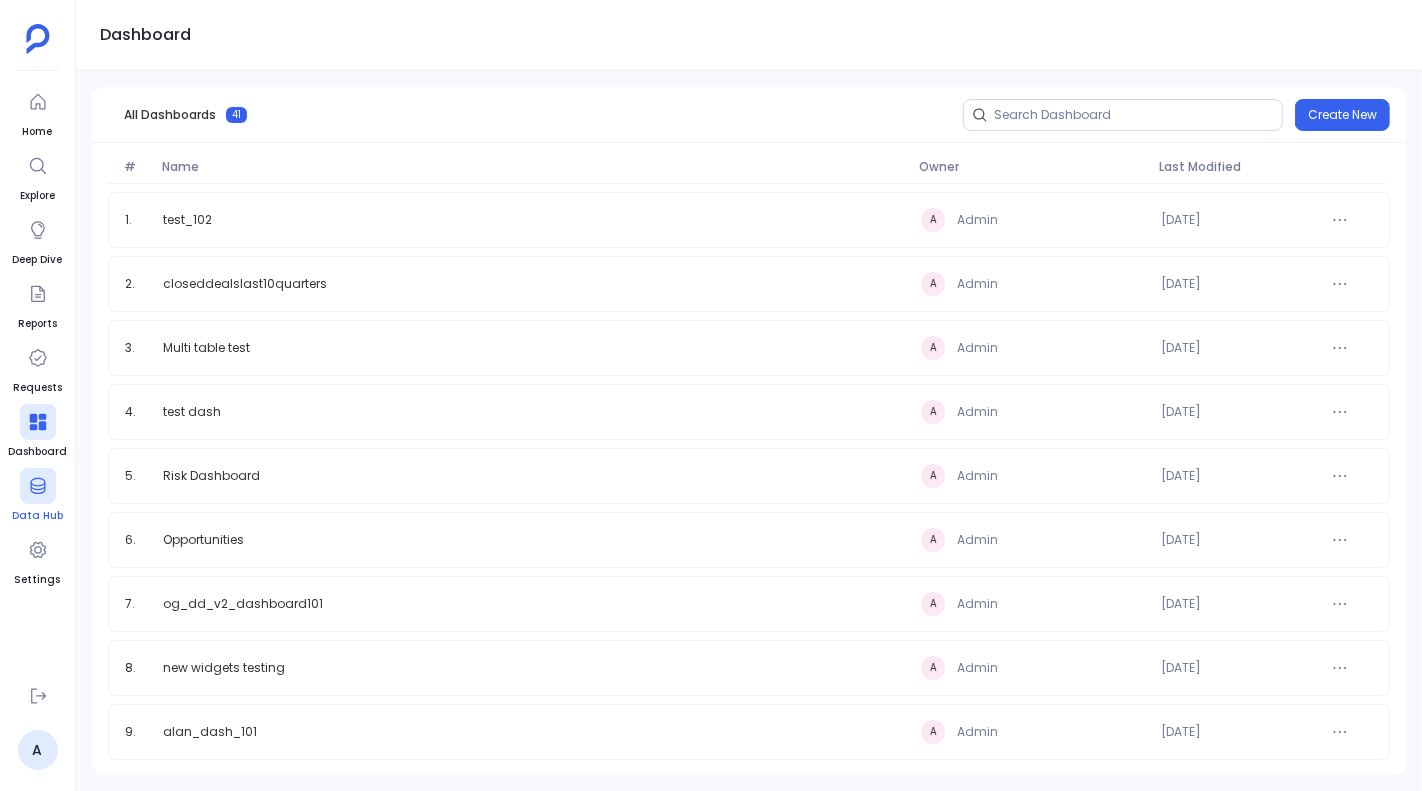 click on "Data Hub" at bounding box center [37, 496] 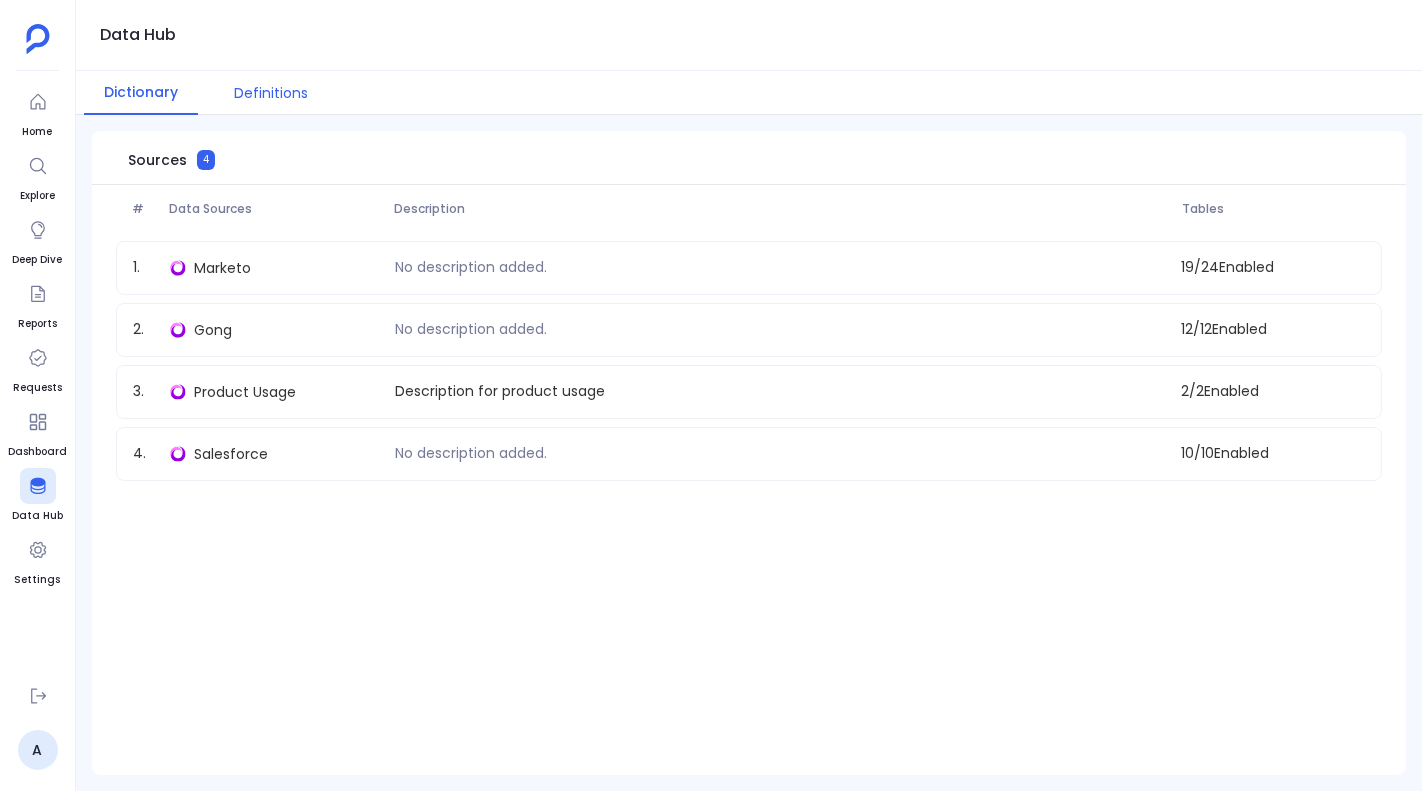 click on "Definitions" at bounding box center (271, 93) 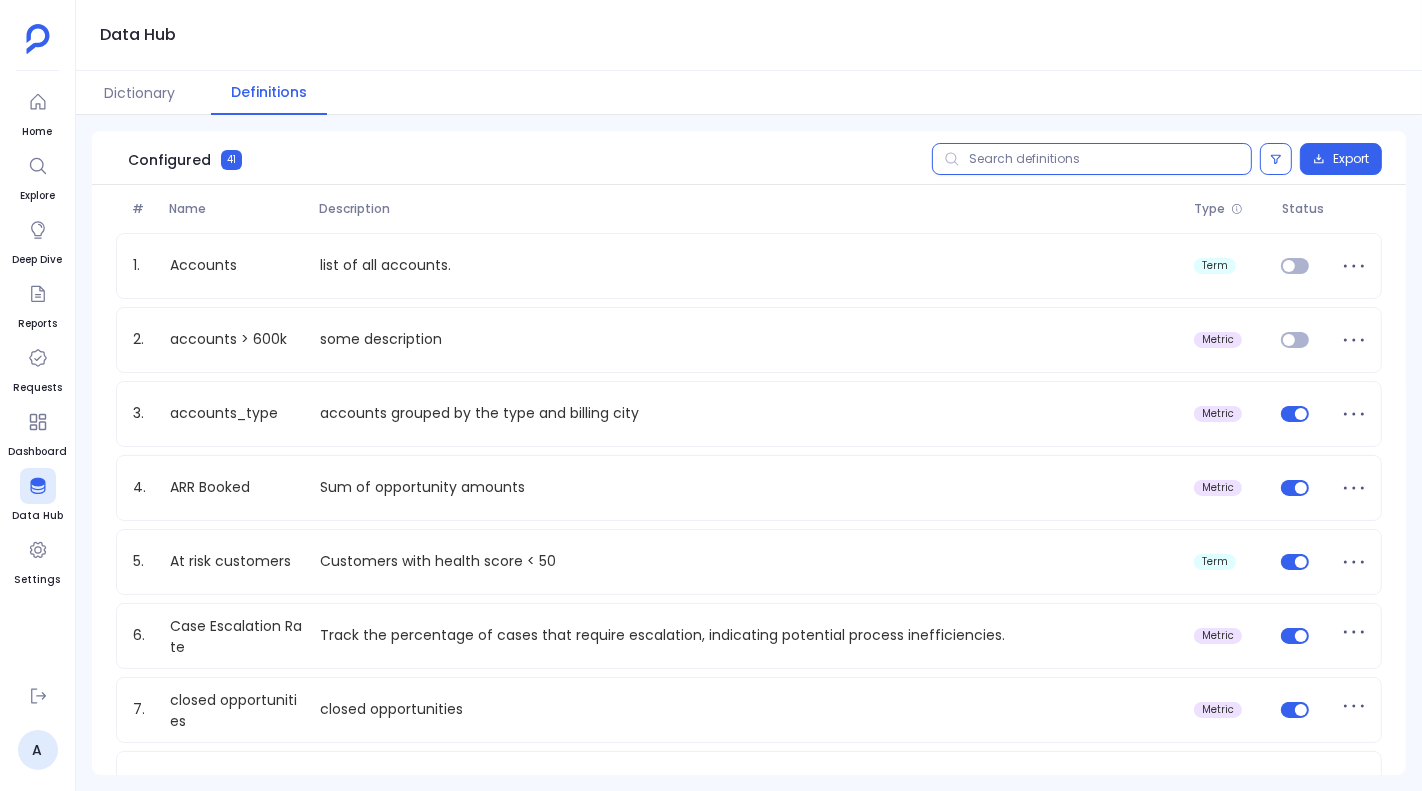 click at bounding box center (1092, 159) 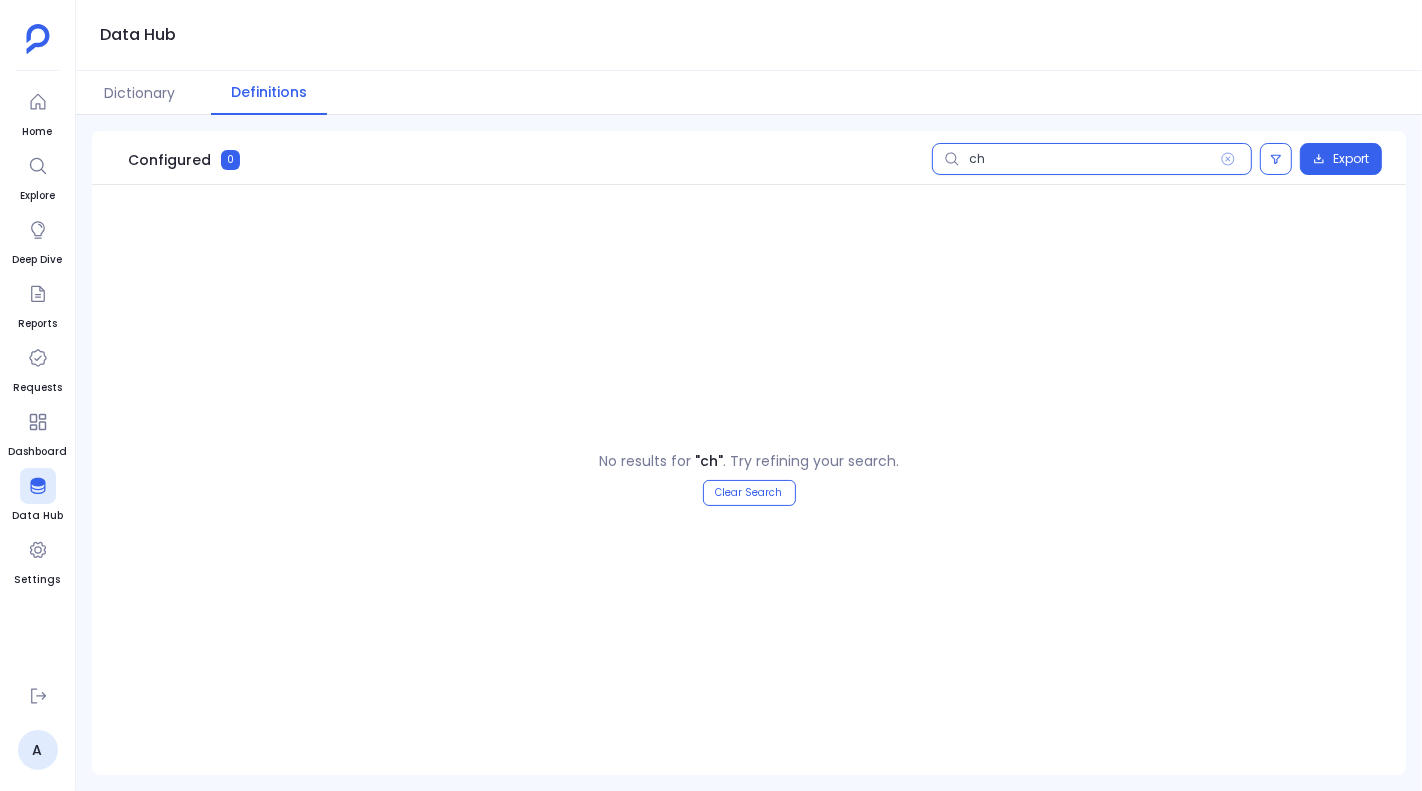 type on "c" 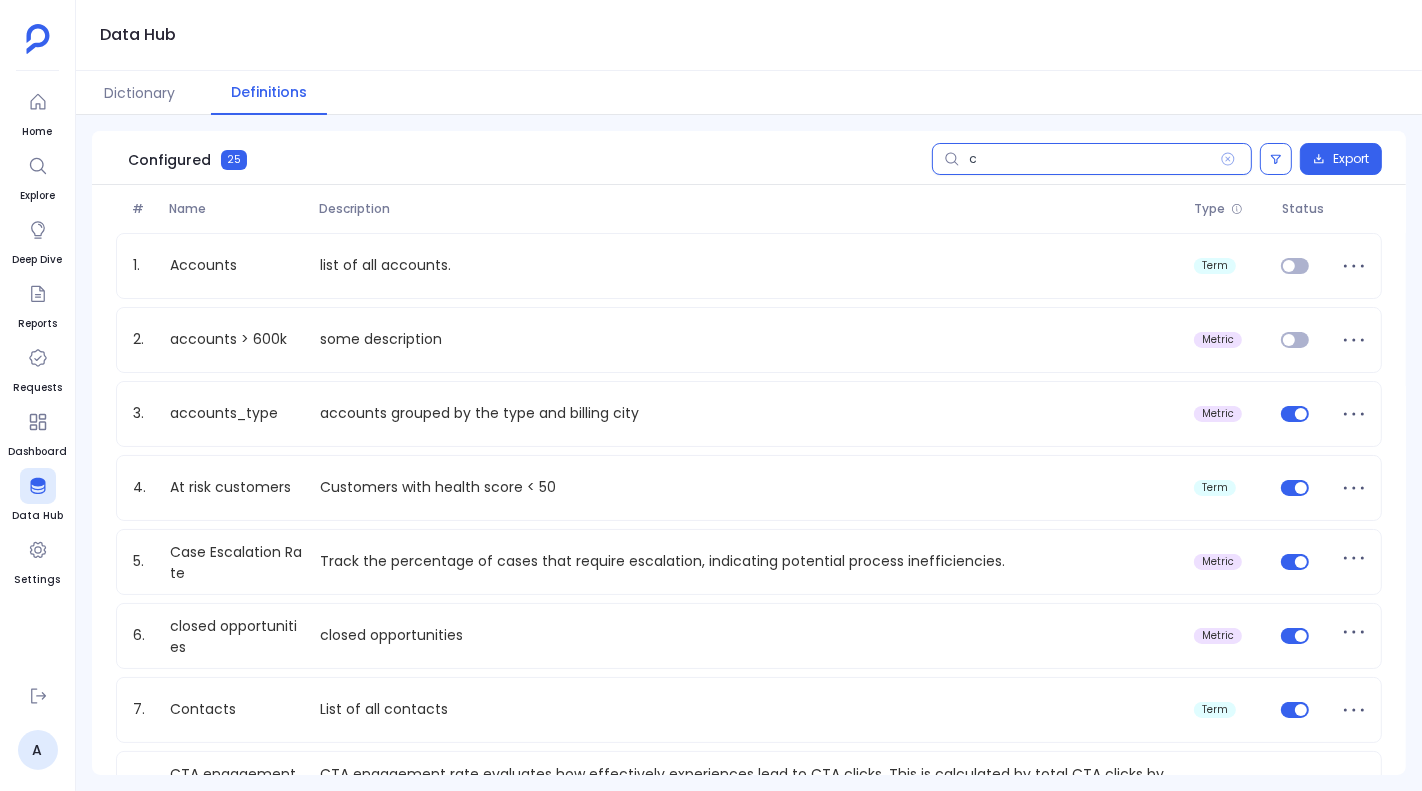 type 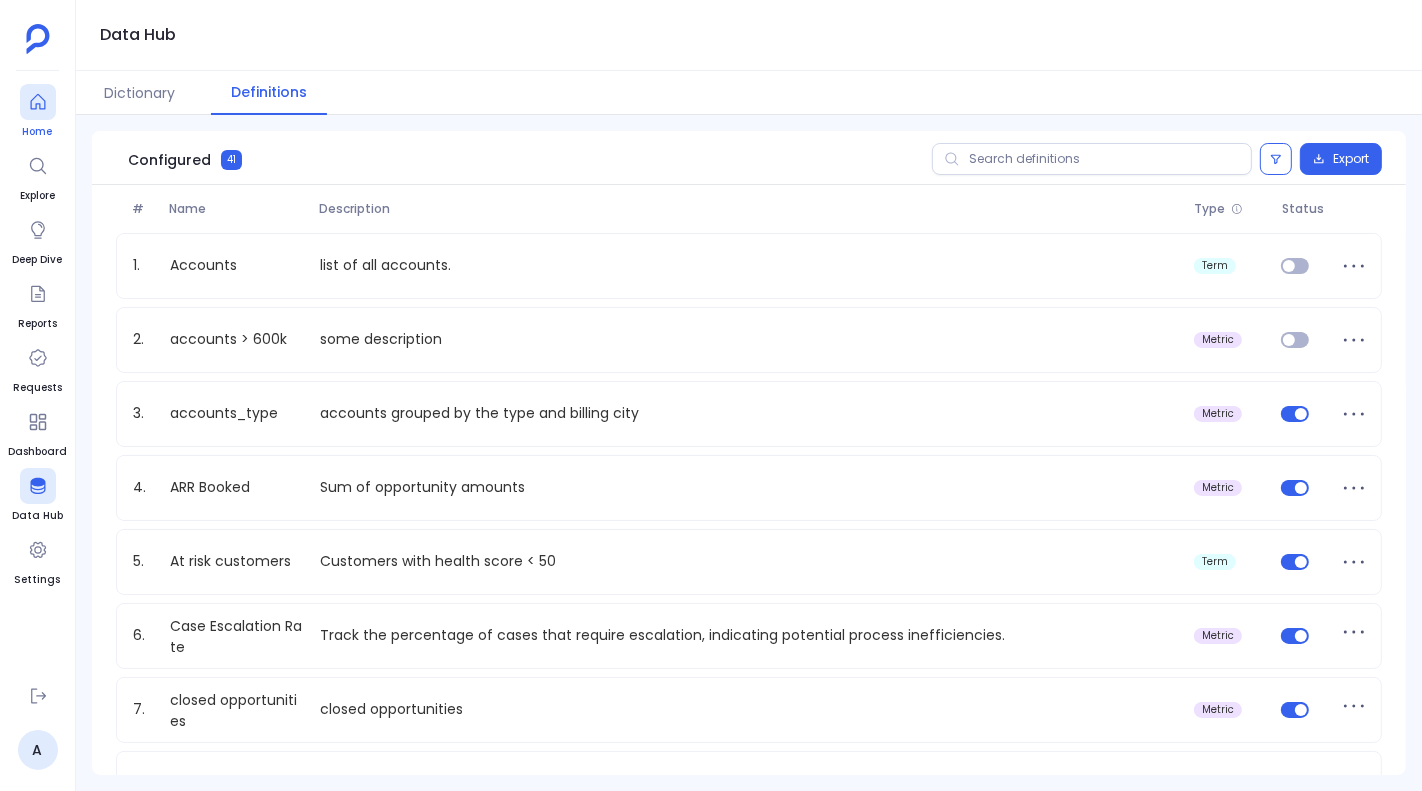 click at bounding box center [38, 102] 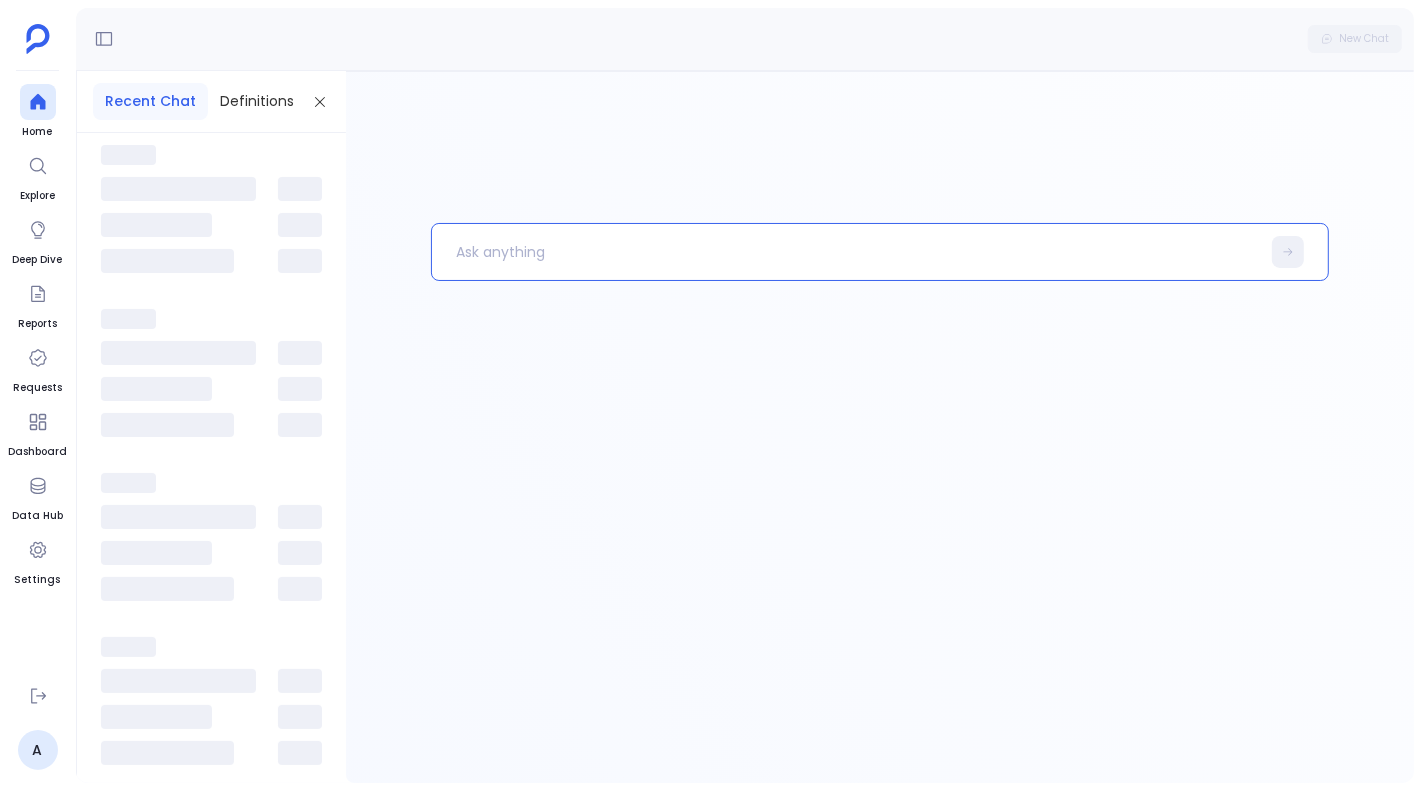 click at bounding box center (845, 252) 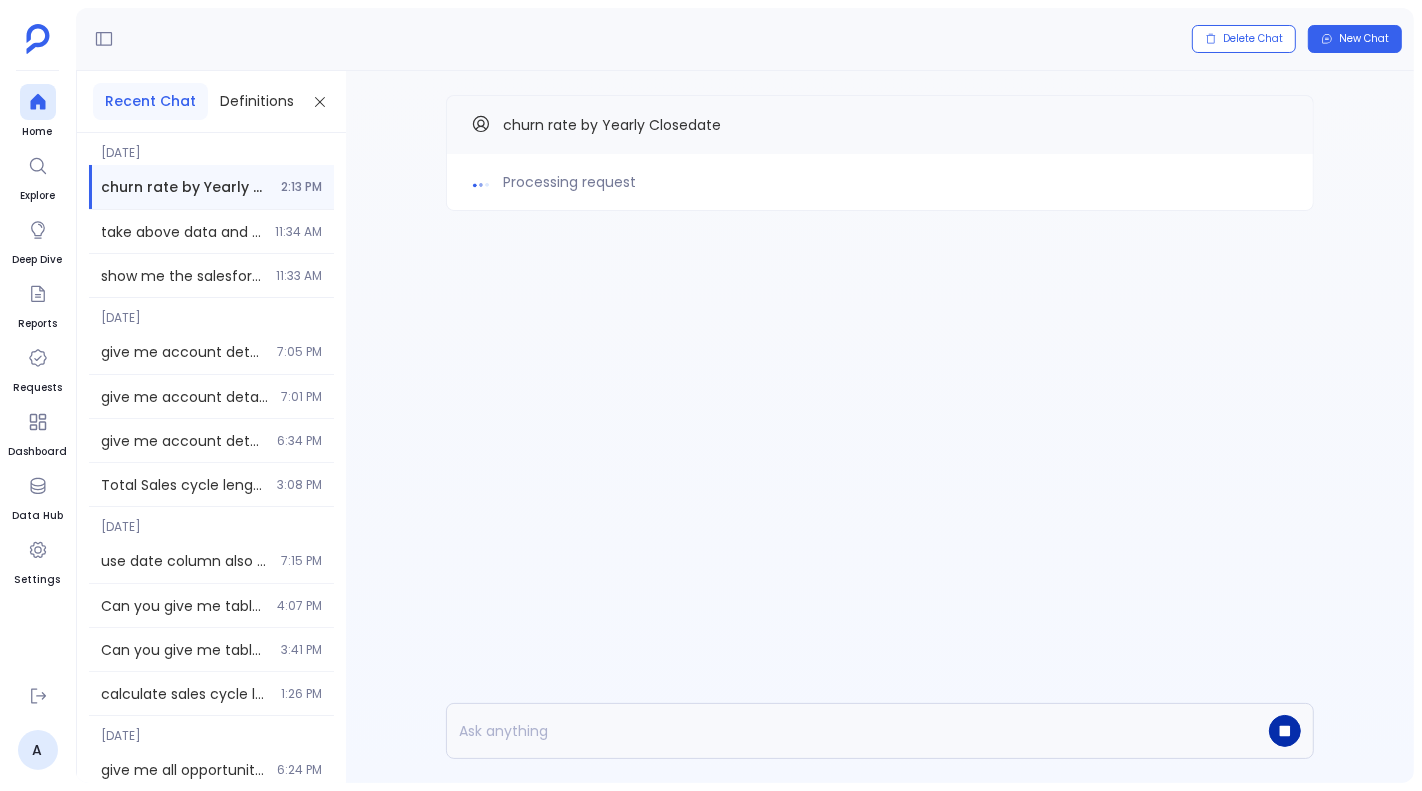 click 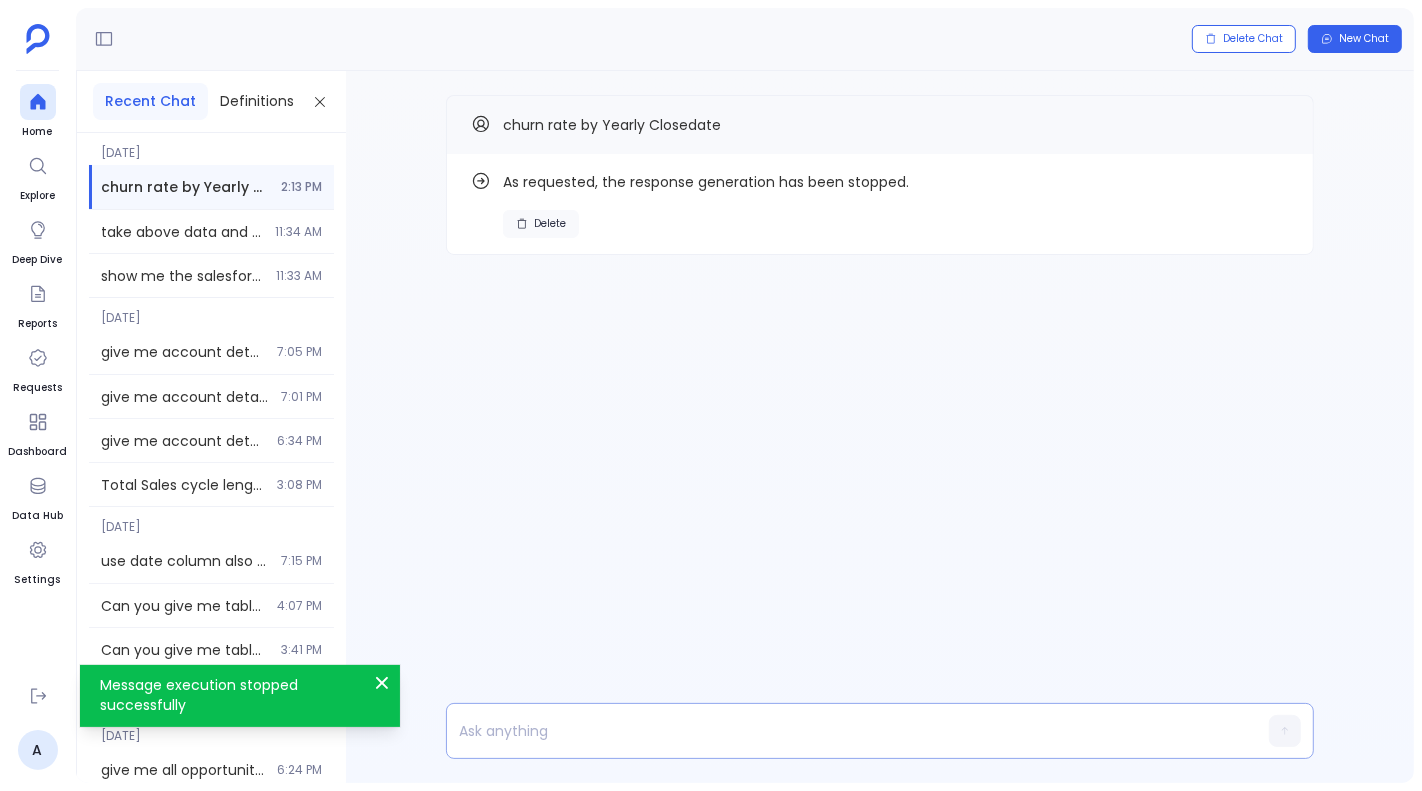 click on "Delete" at bounding box center (550, 224) 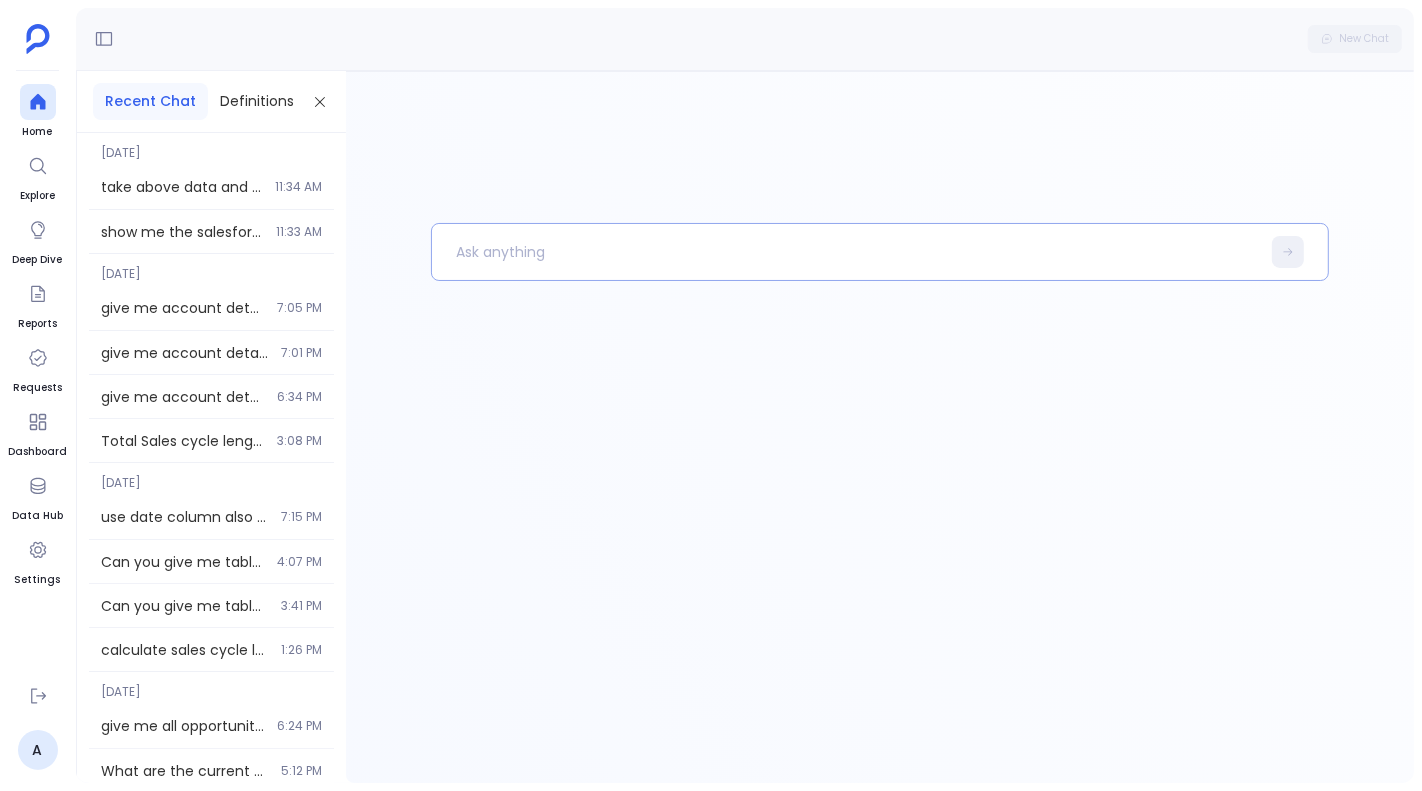 click at bounding box center [845, 252] 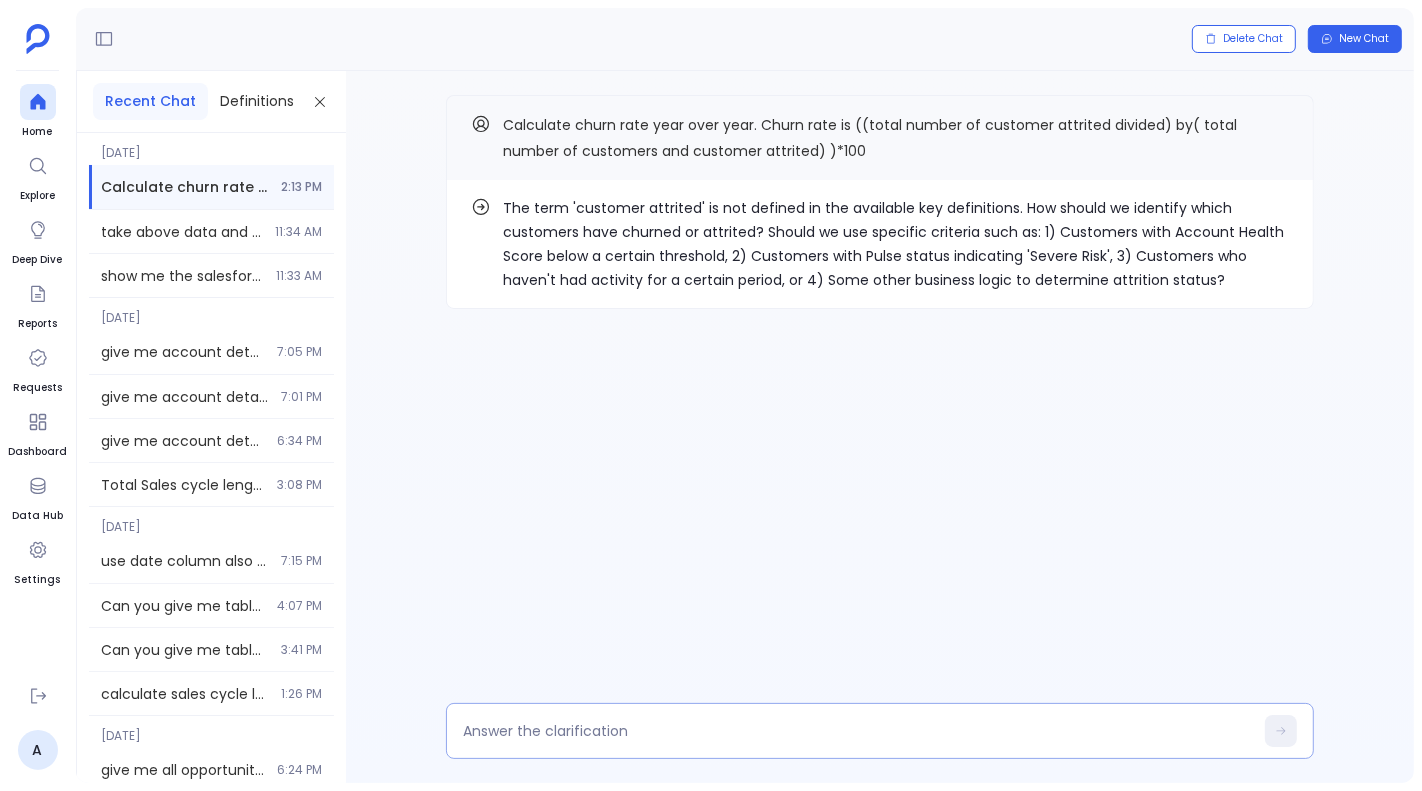 click at bounding box center [880, 731] 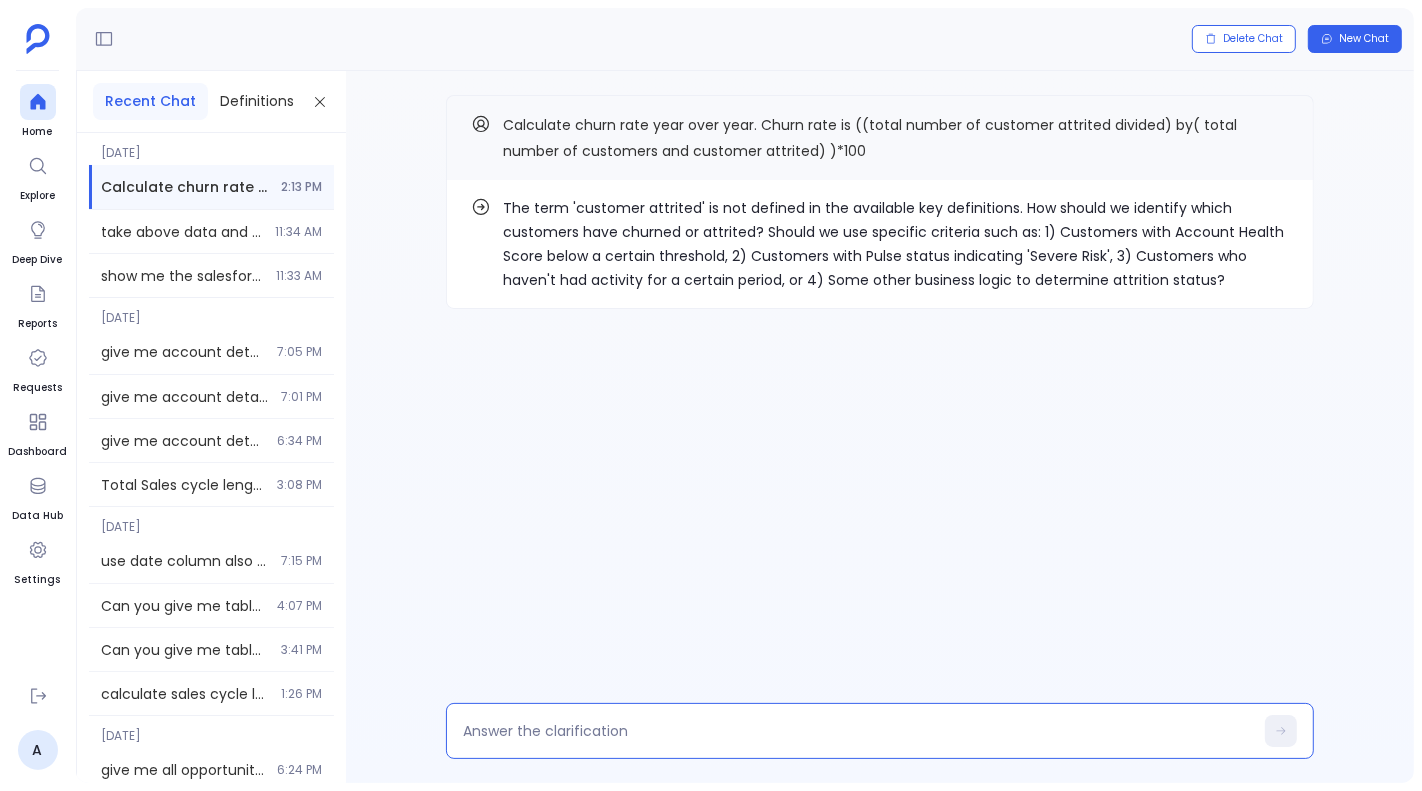 click at bounding box center [858, 731] 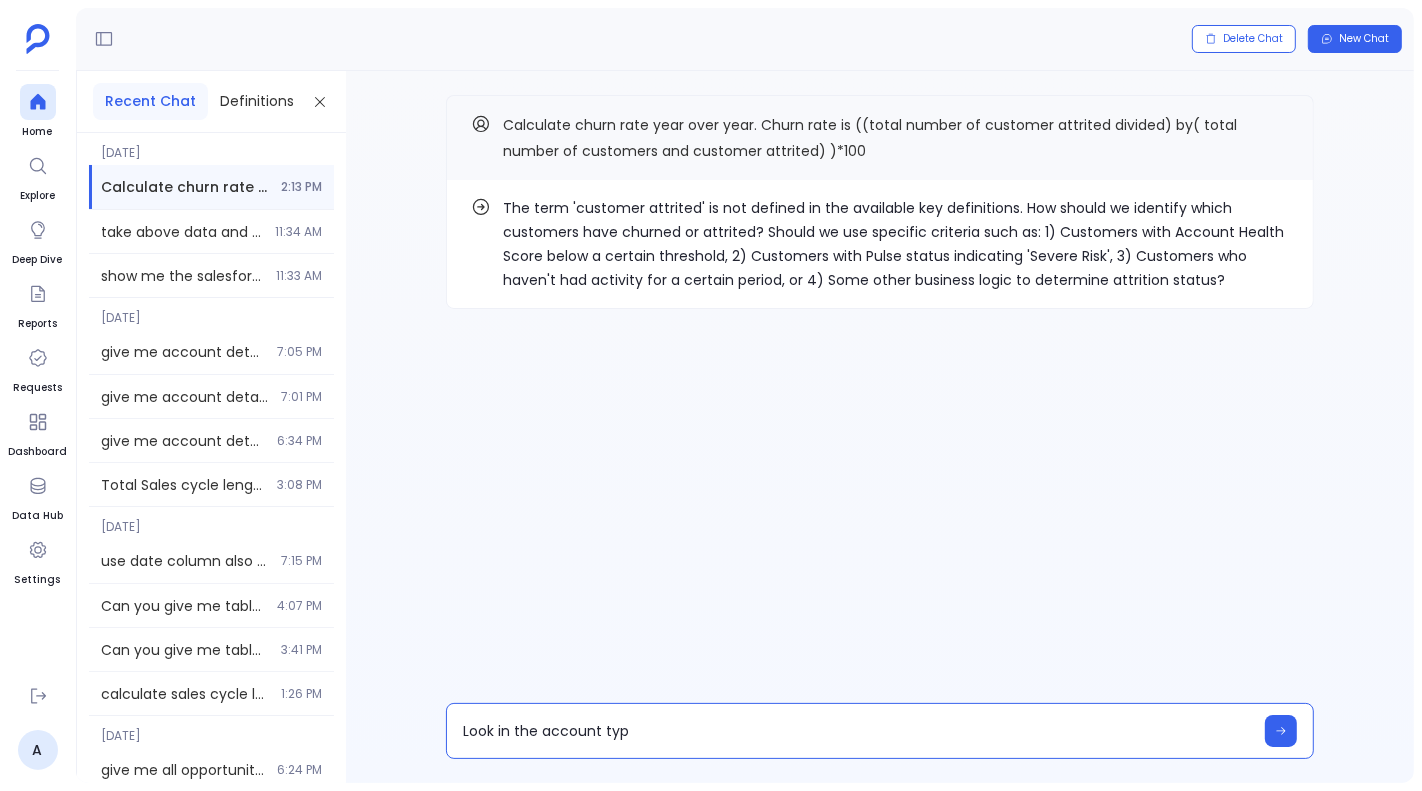 type on "Look in the account type" 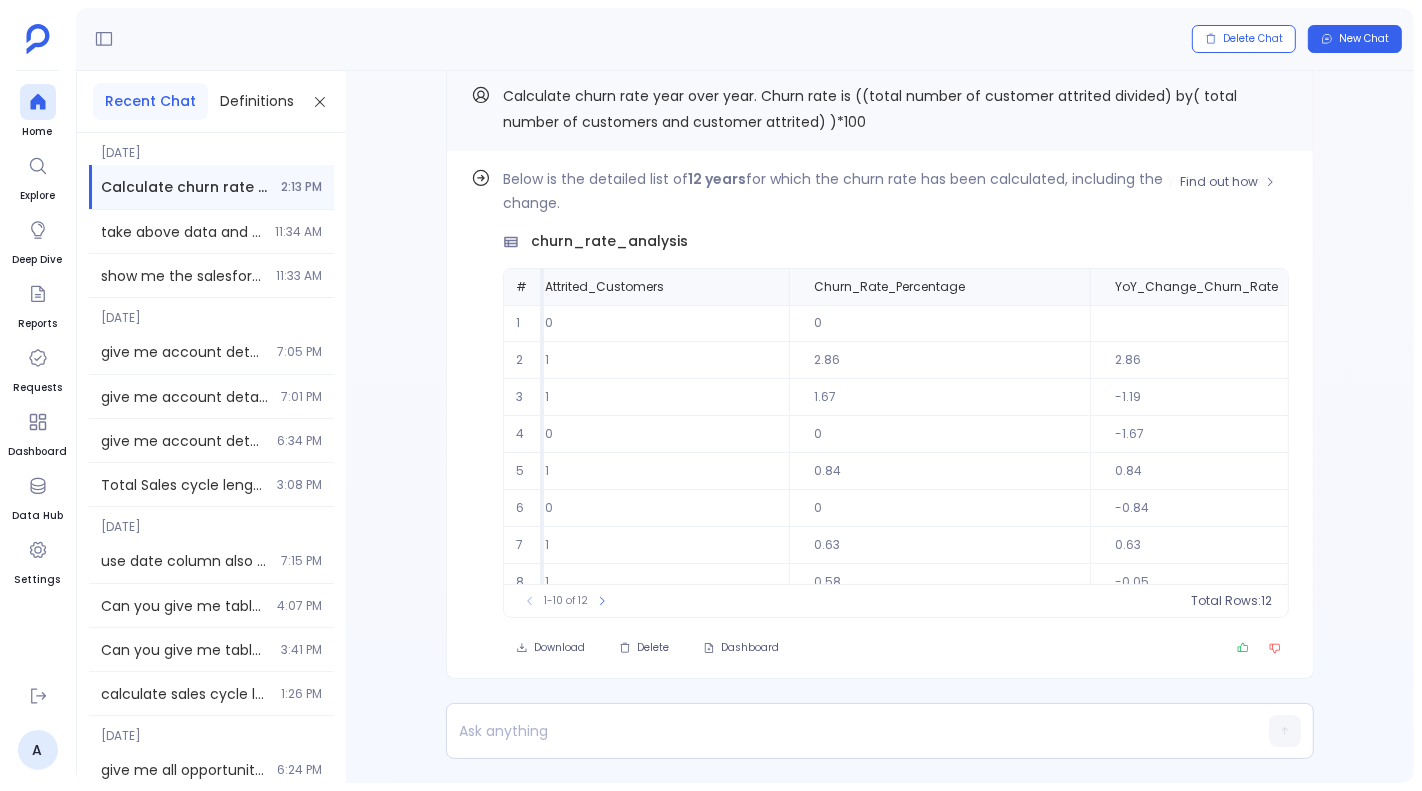 scroll, scrollTop: 0, scrollLeft: 568, axis: horizontal 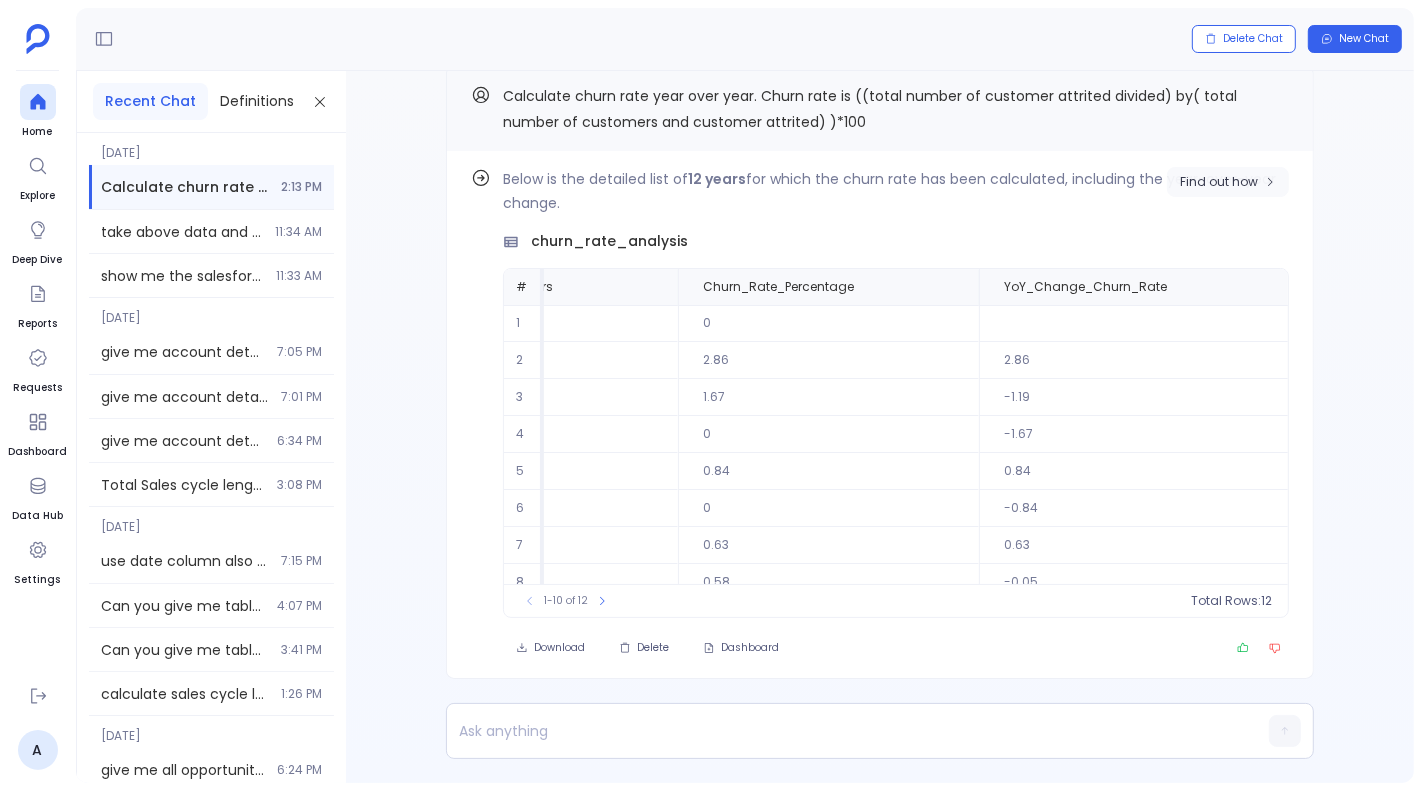 click on "Find out how" at bounding box center [1219, 182] 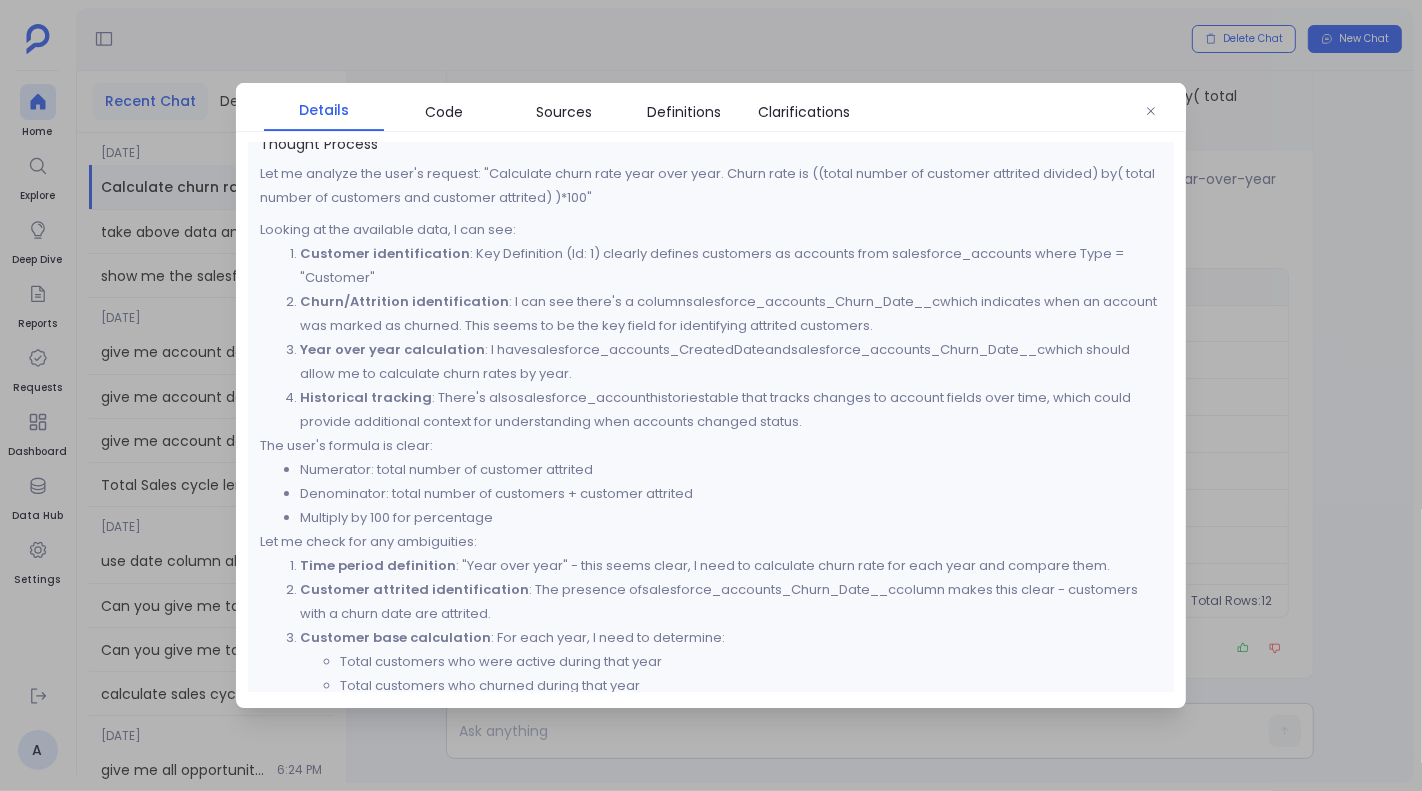 scroll, scrollTop: 46, scrollLeft: 0, axis: vertical 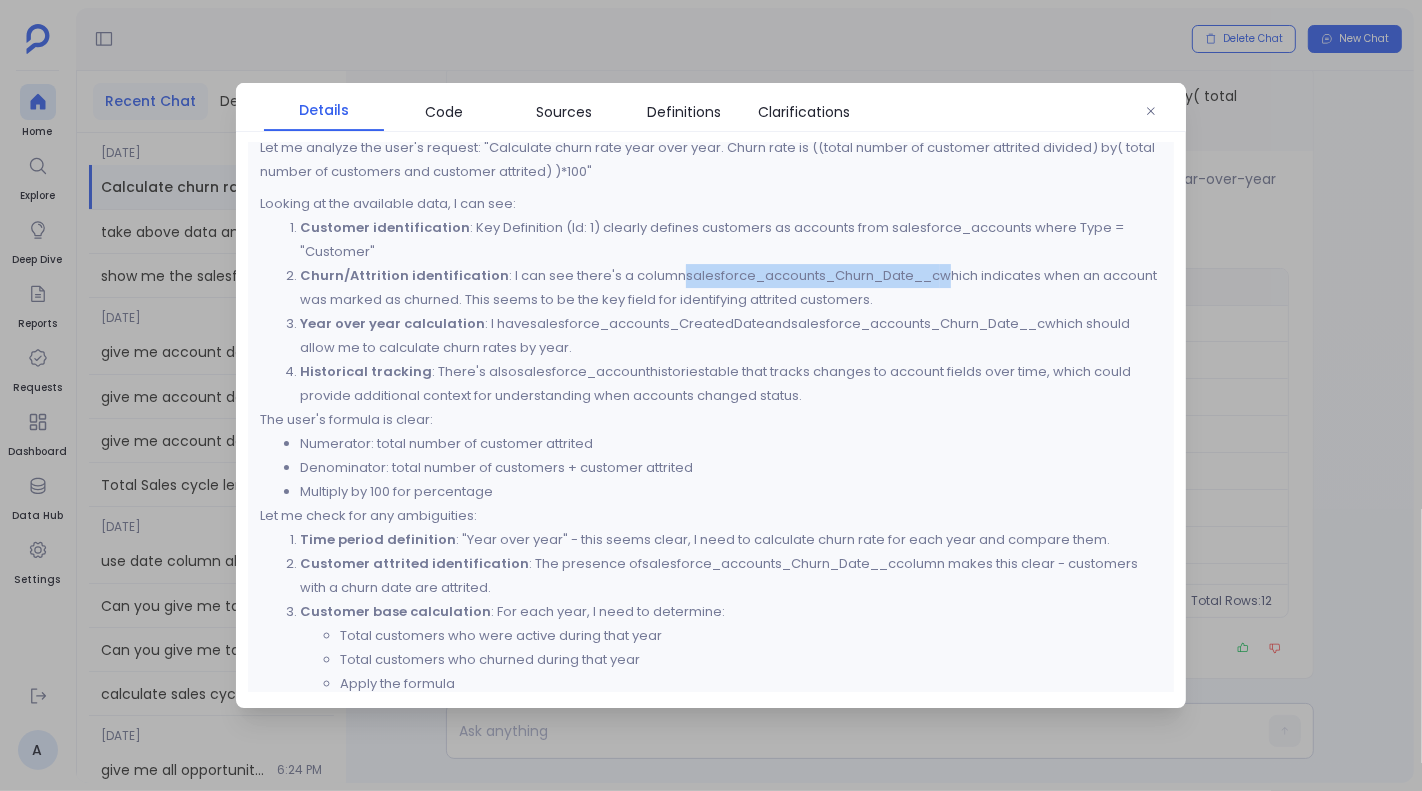 drag, startPoint x: 670, startPoint y: 279, endPoint x: 933, endPoint y: 277, distance: 263.0076 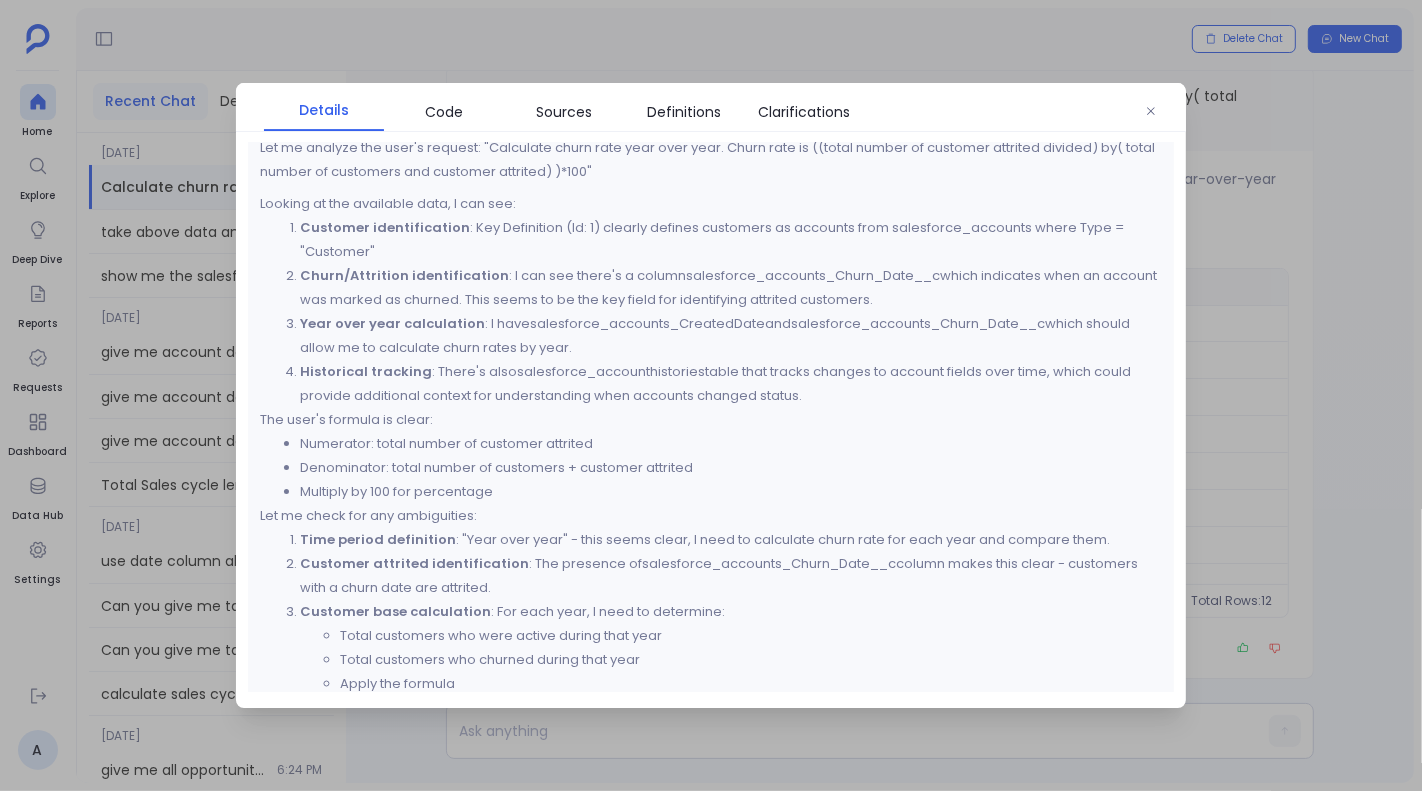 click at bounding box center (711, 395) 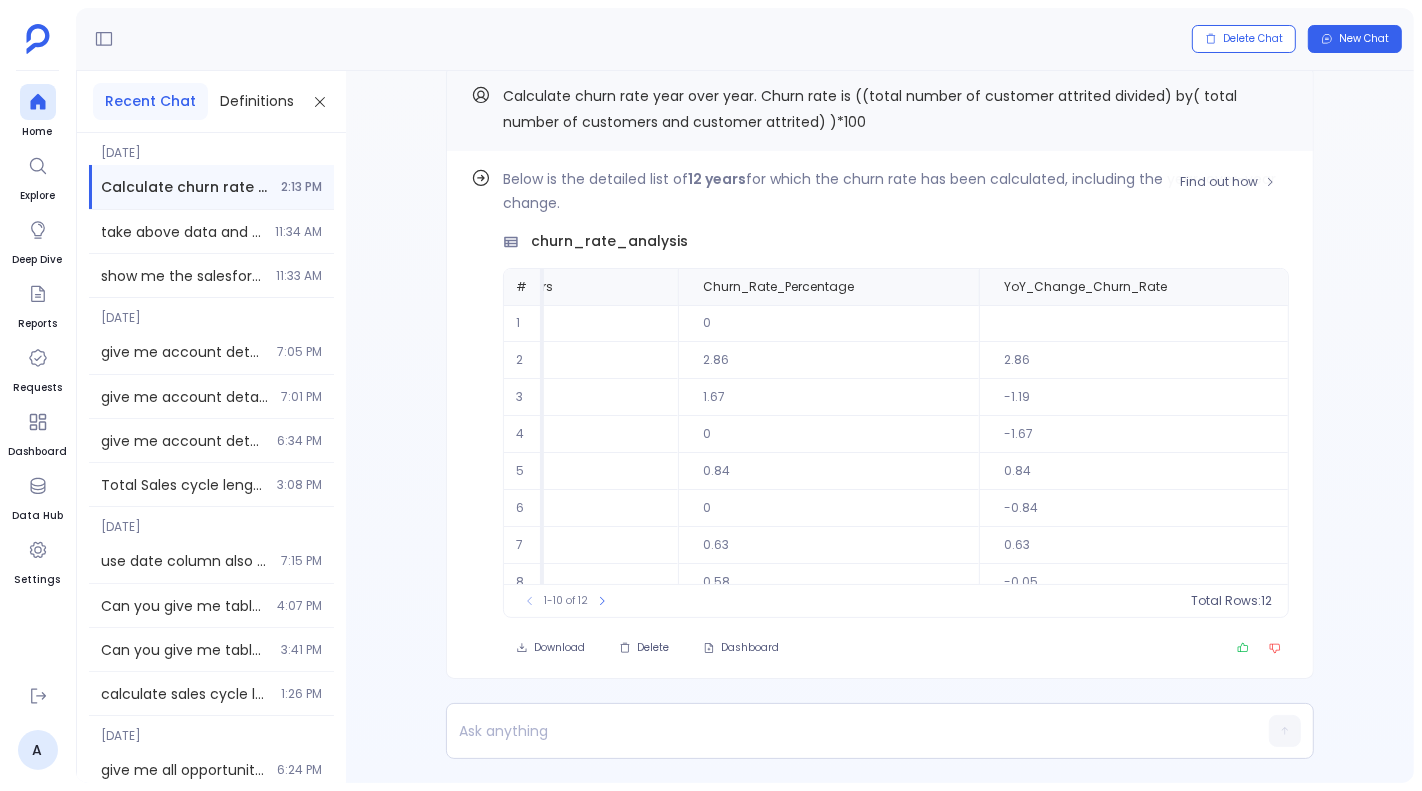 scroll, scrollTop: -26, scrollLeft: 0, axis: vertical 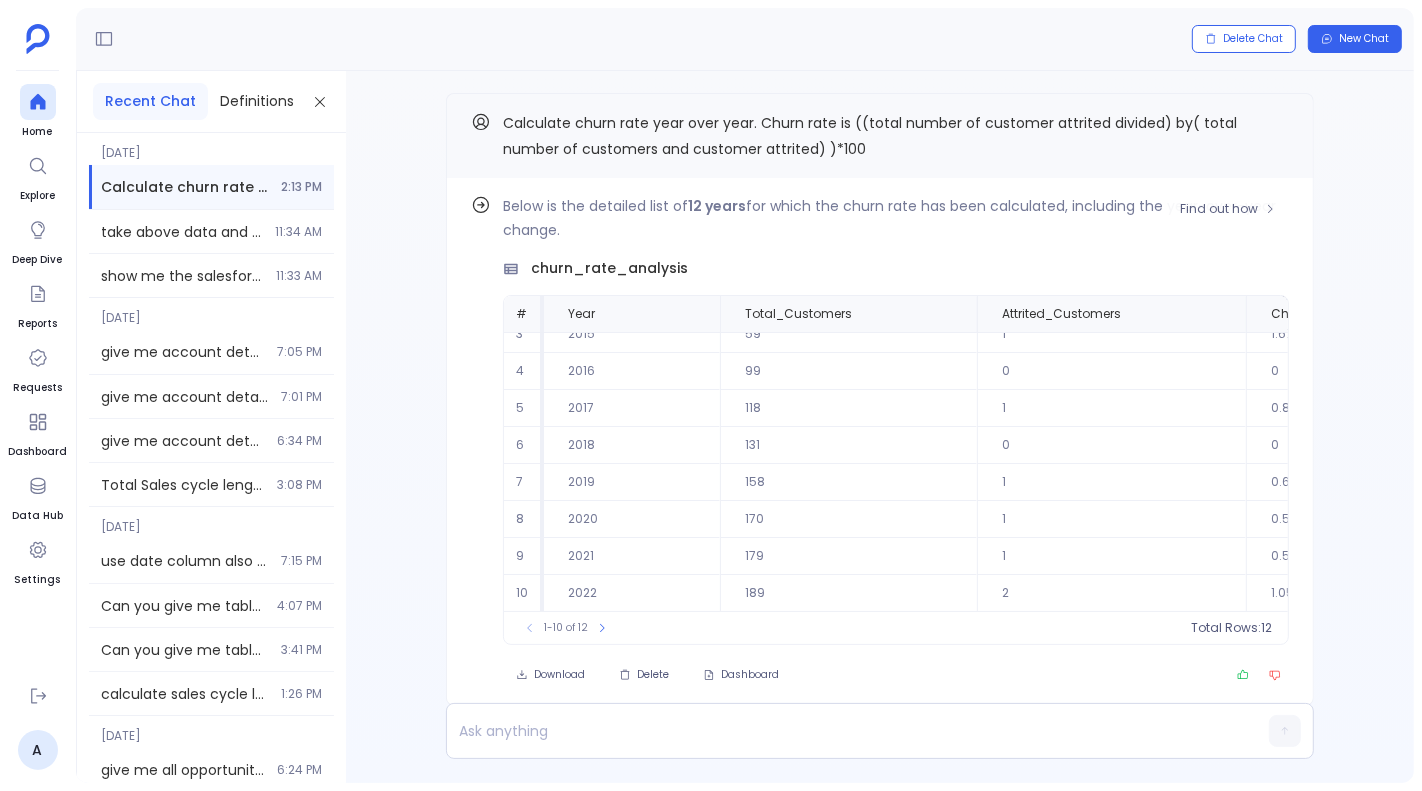 click on "1-10 of 12 Total Rows:  12" at bounding box center [896, 627] 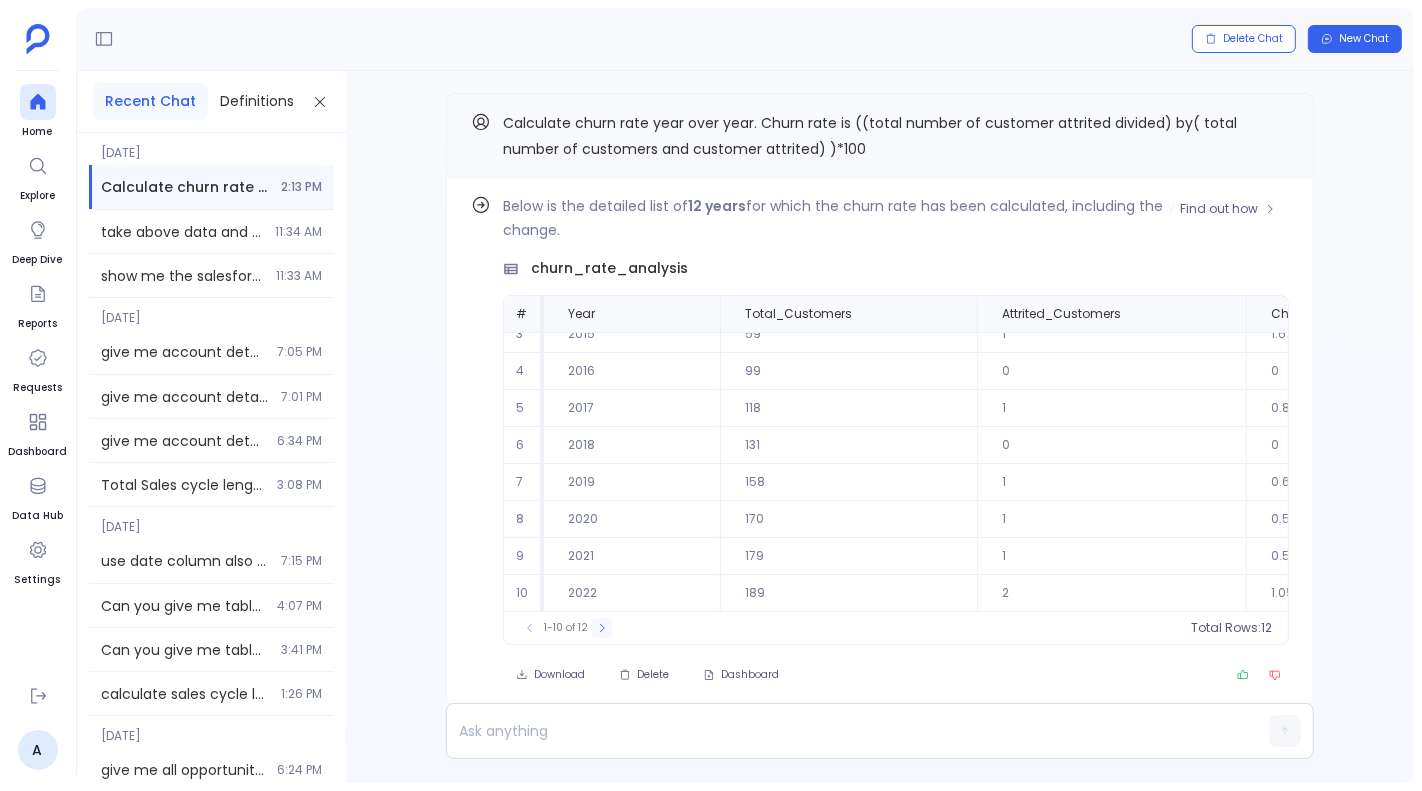click at bounding box center (602, 628) 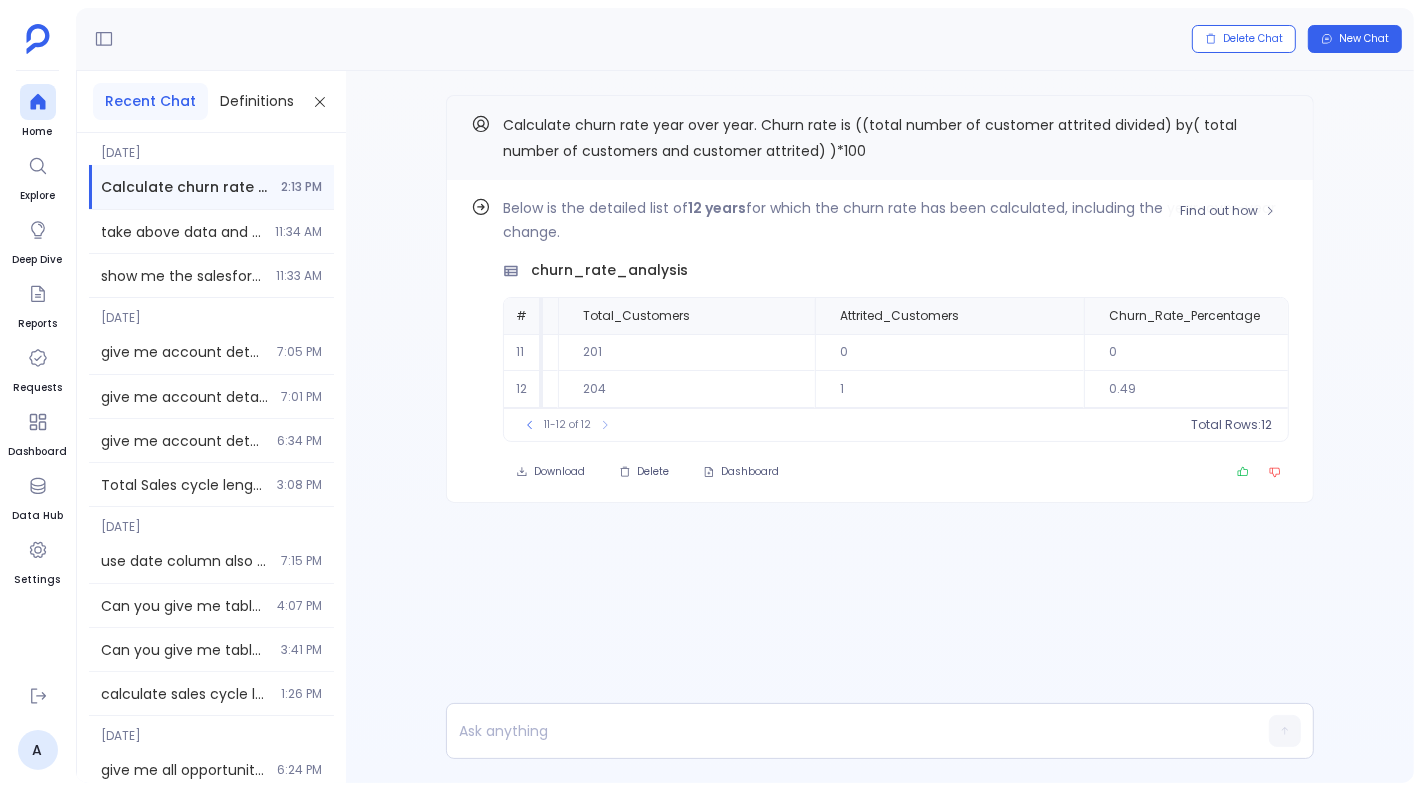 scroll, scrollTop: 0, scrollLeft: 0, axis: both 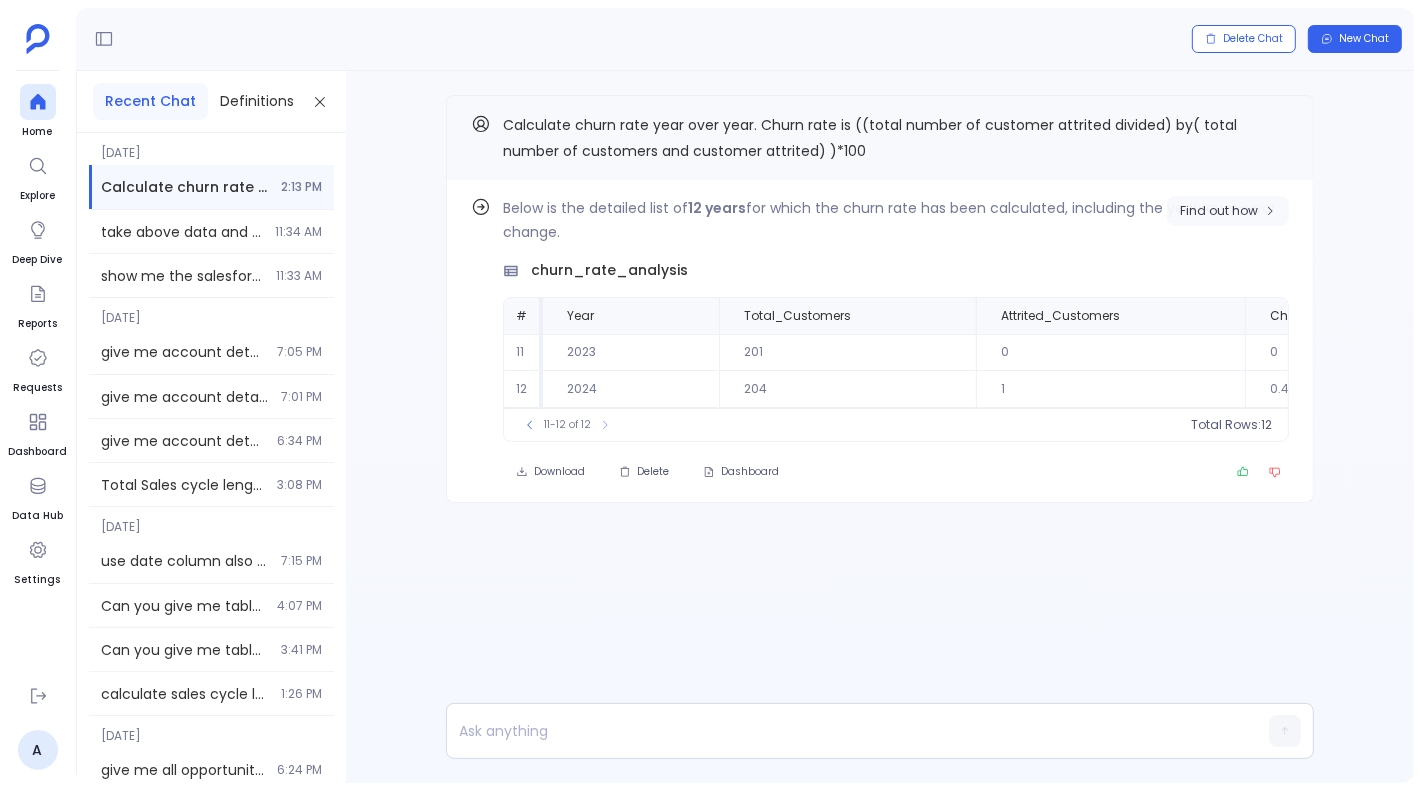 click on "Find out how" at bounding box center (1219, 211) 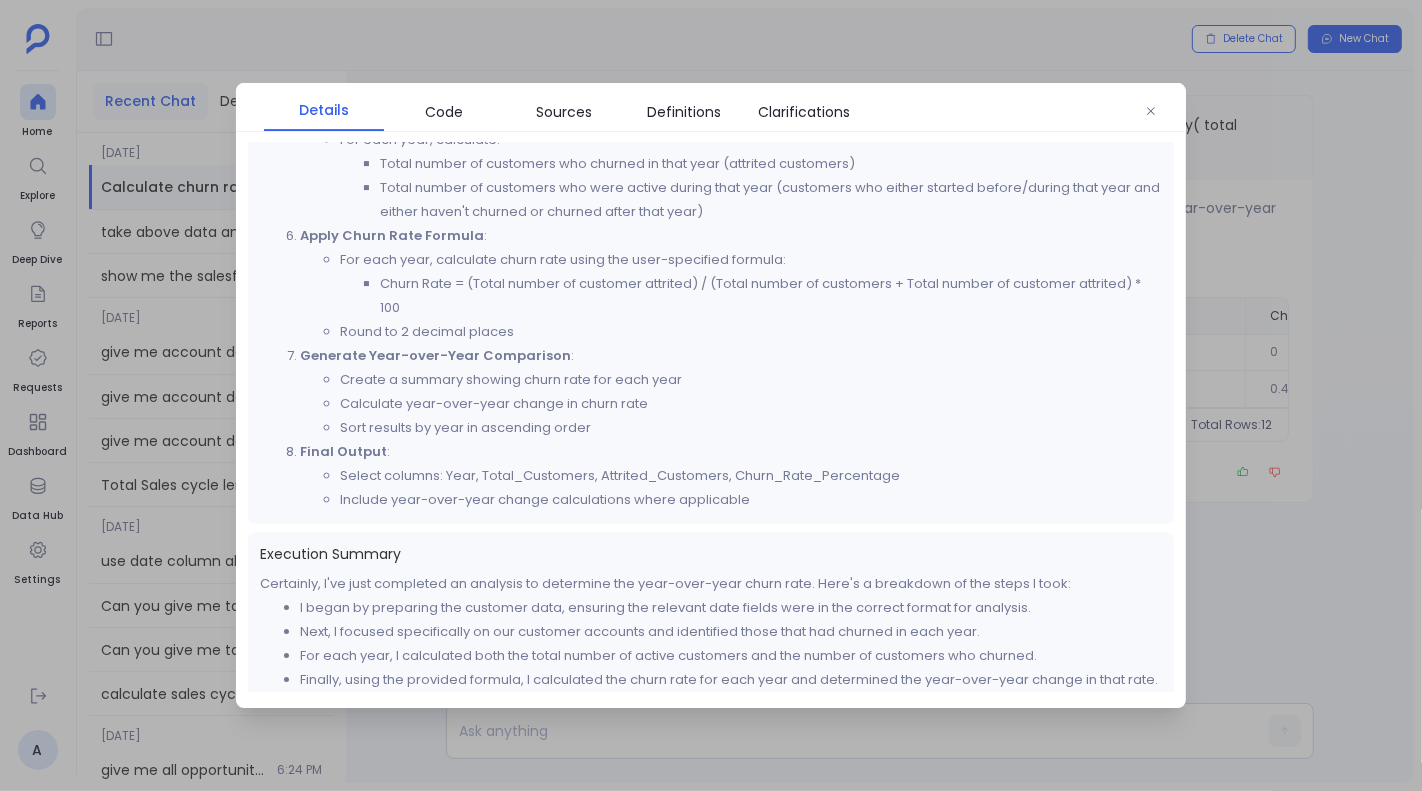 scroll, scrollTop: 1255, scrollLeft: 0, axis: vertical 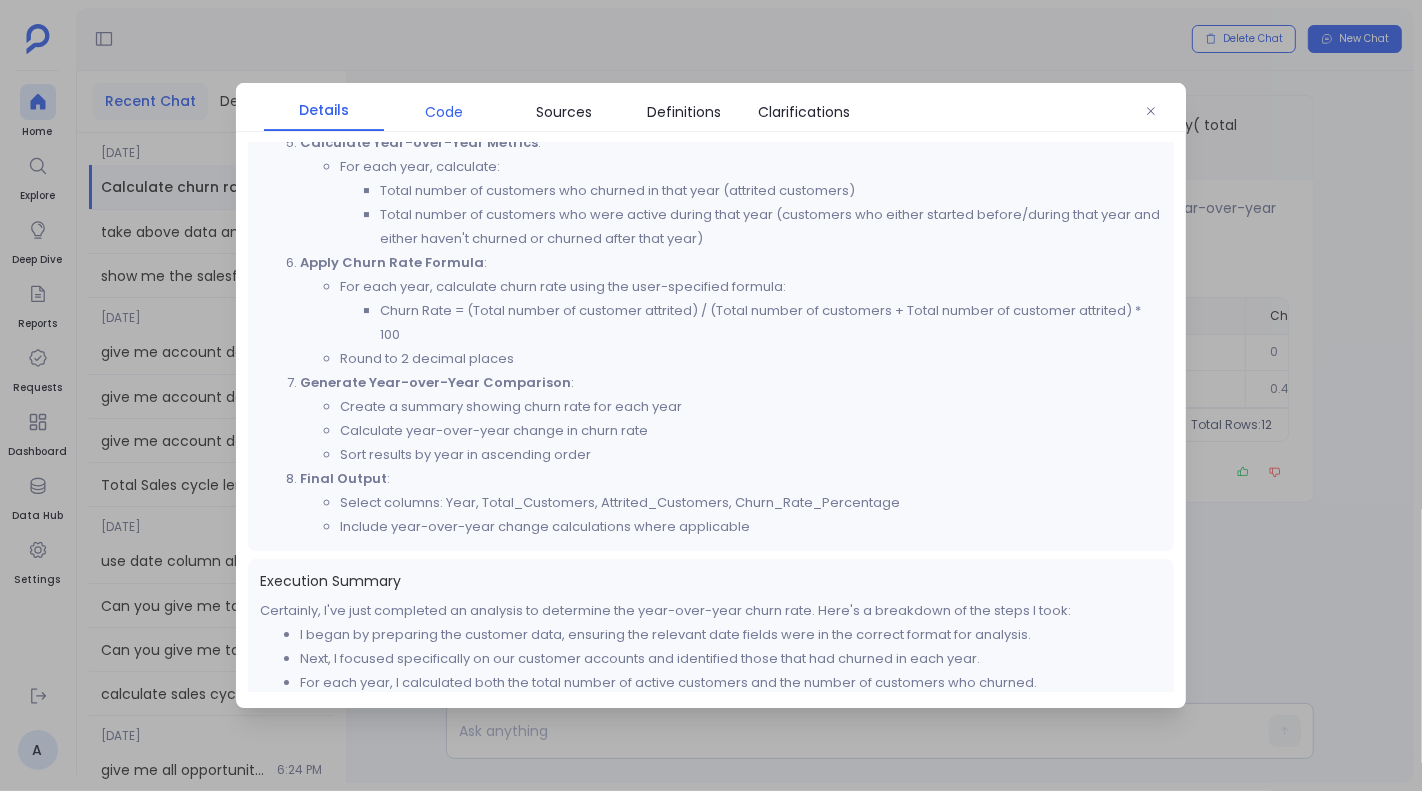 click on "Code" at bounding box center [444, 112] 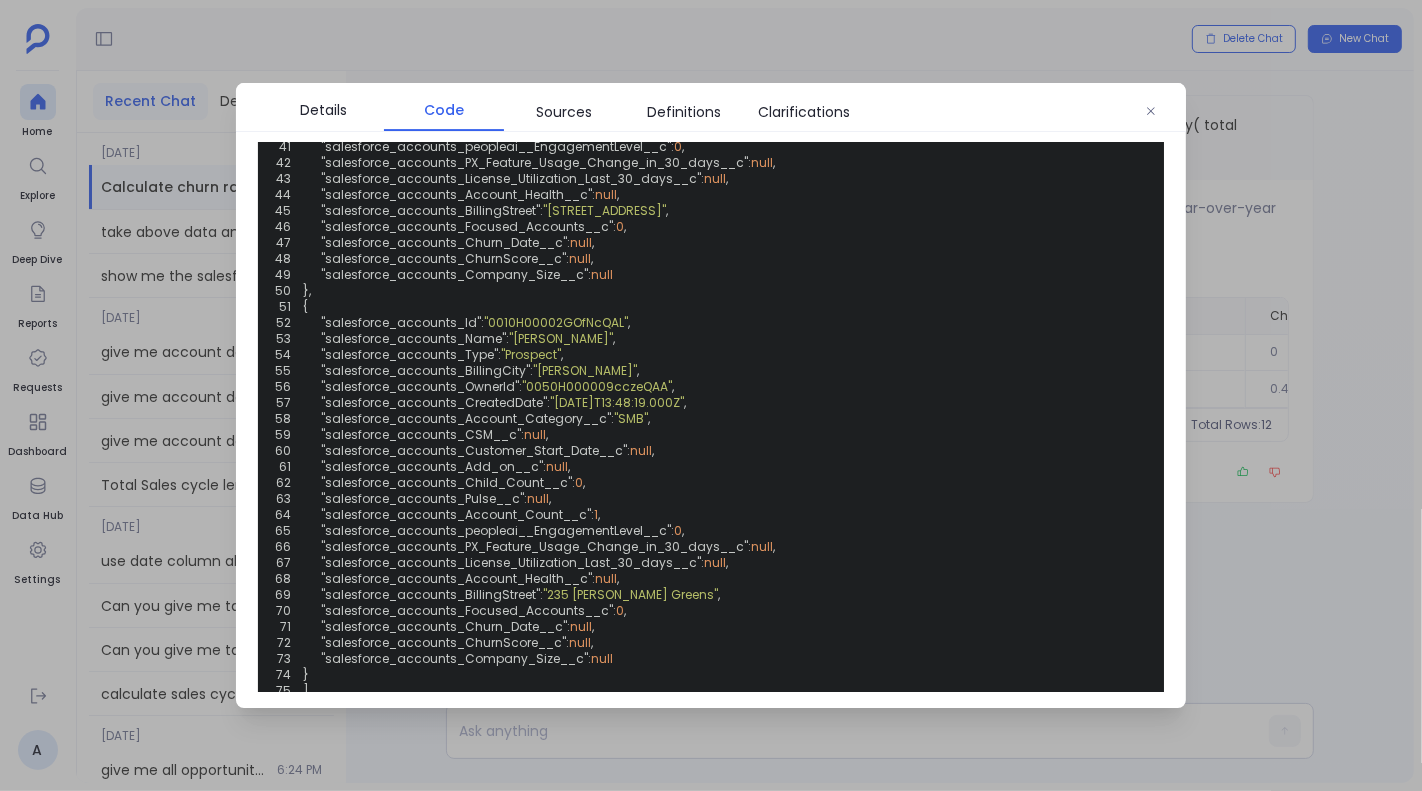 scroll, scrollTop: 110, scrollLeft: 0, axis: vertical 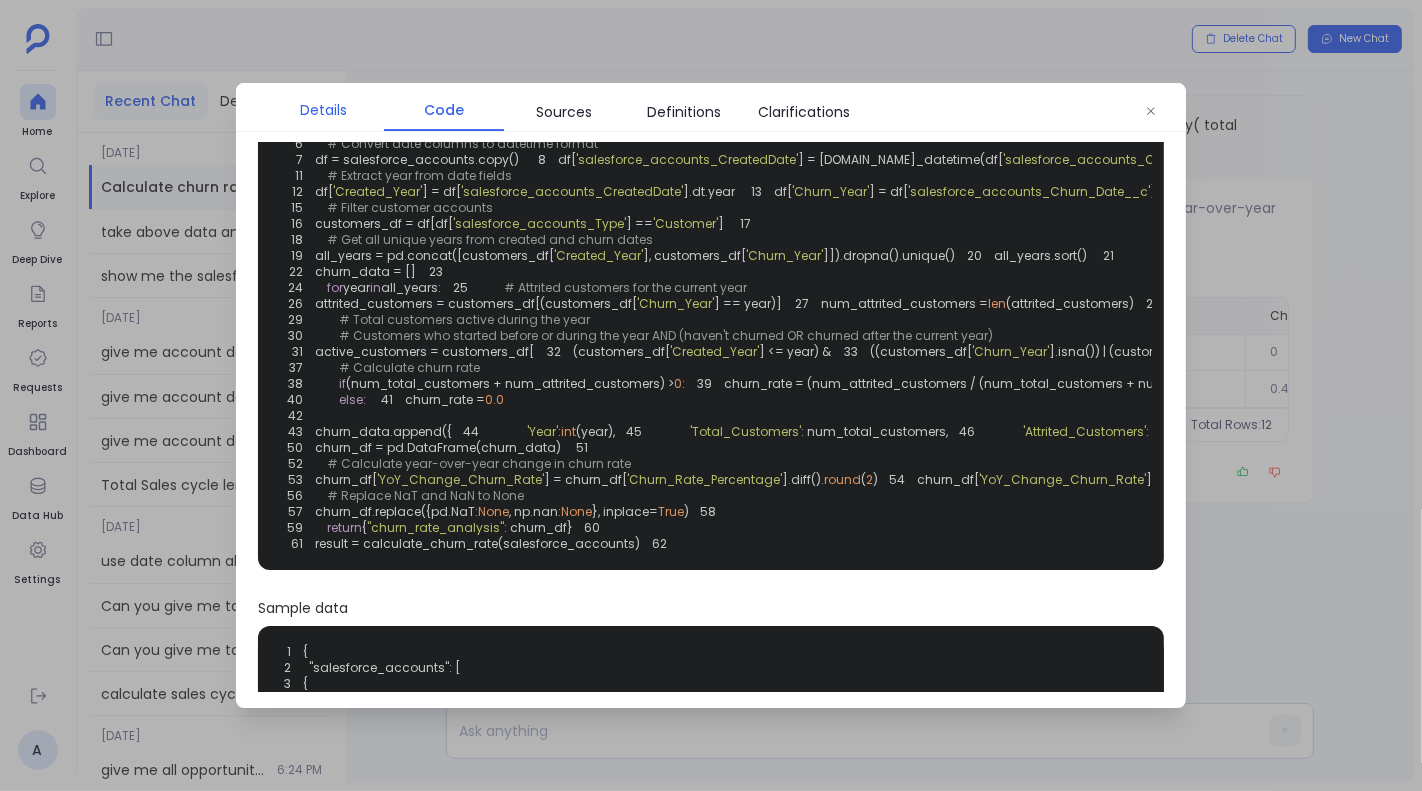 click on "Details" at bounding box center (324, 110) 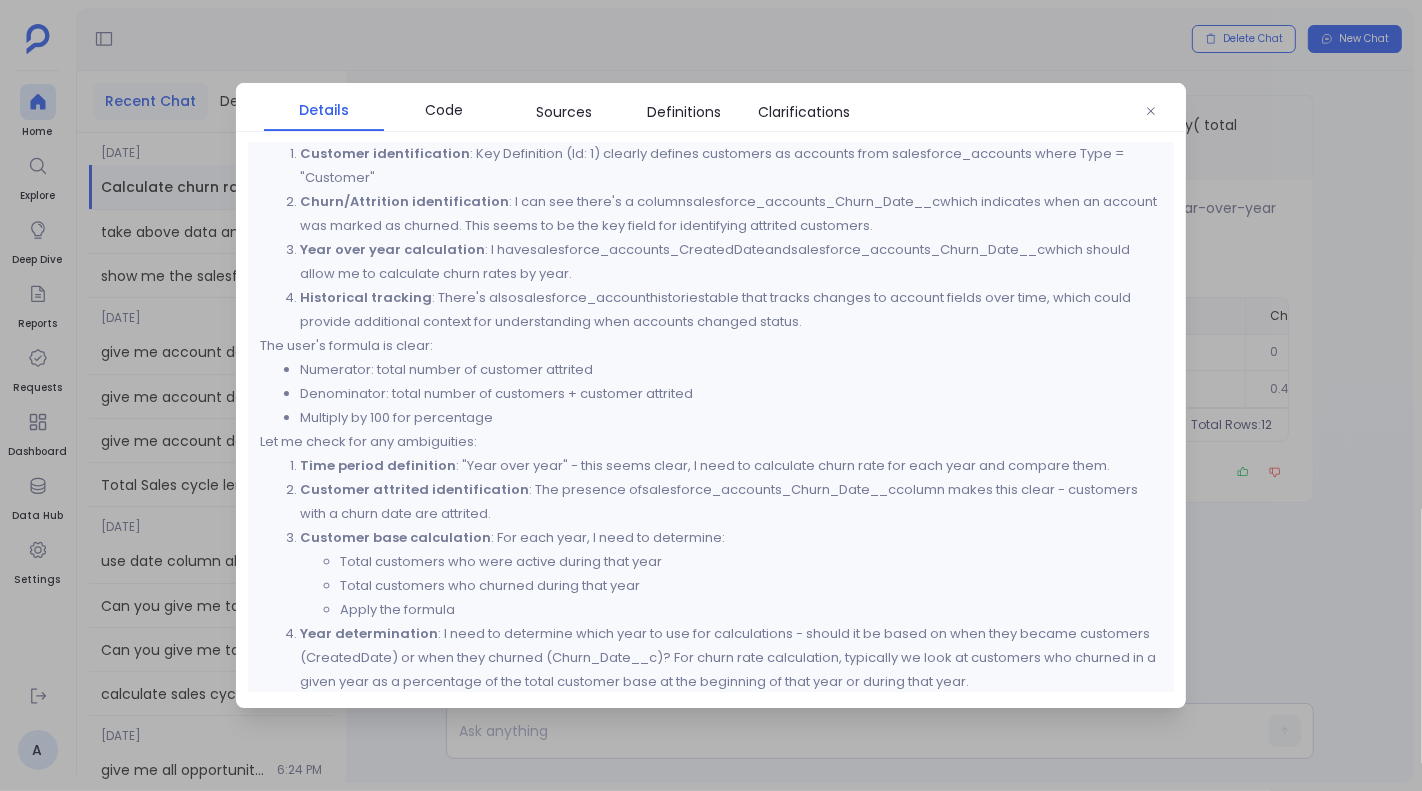 scroll, scrollTop: 115, scrollLeft: 0, axis: vertical 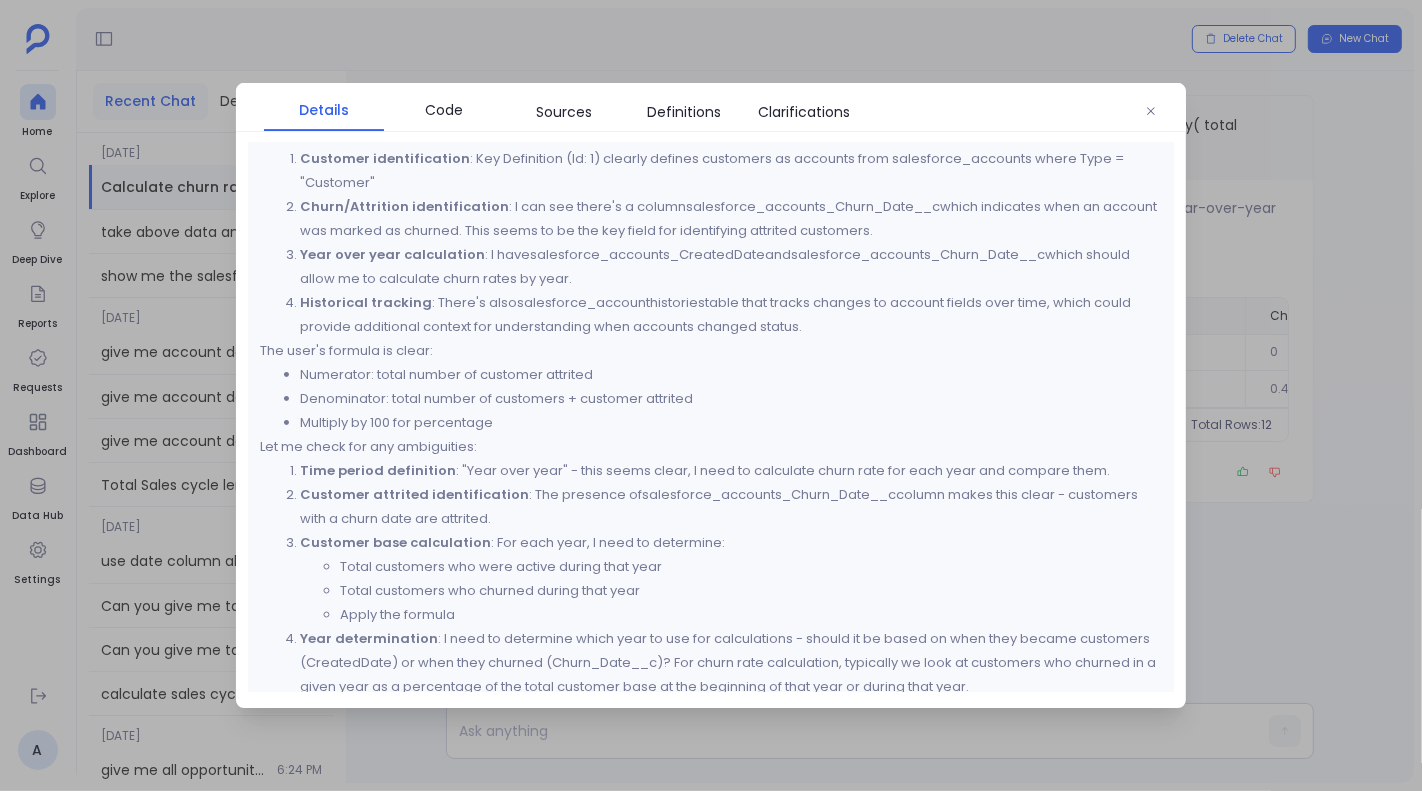click at bounding box center [711, 395] 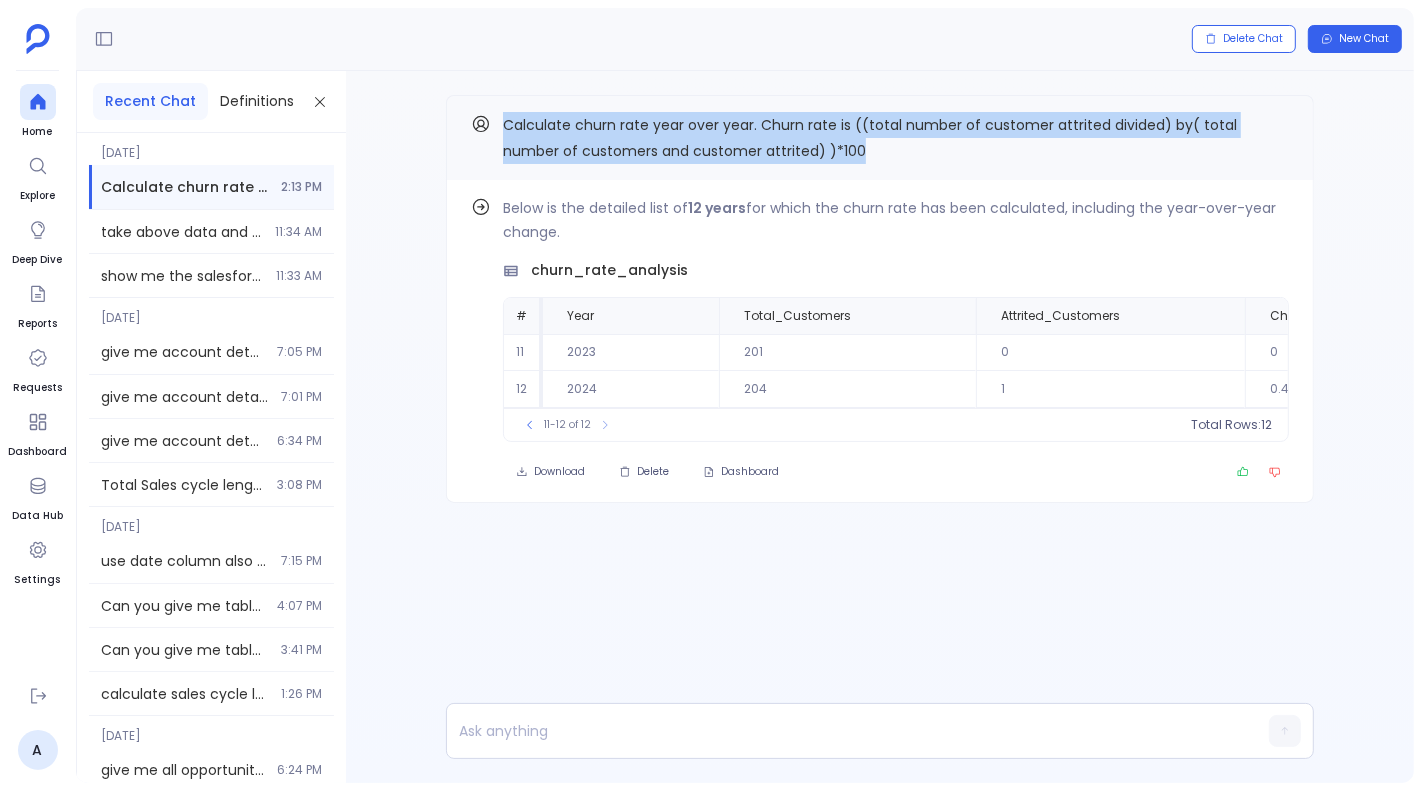 drag, startPoint x: 502, startPoint y: 126, endPoint x: 813, endPoint y: 145, distance: 311.57983 